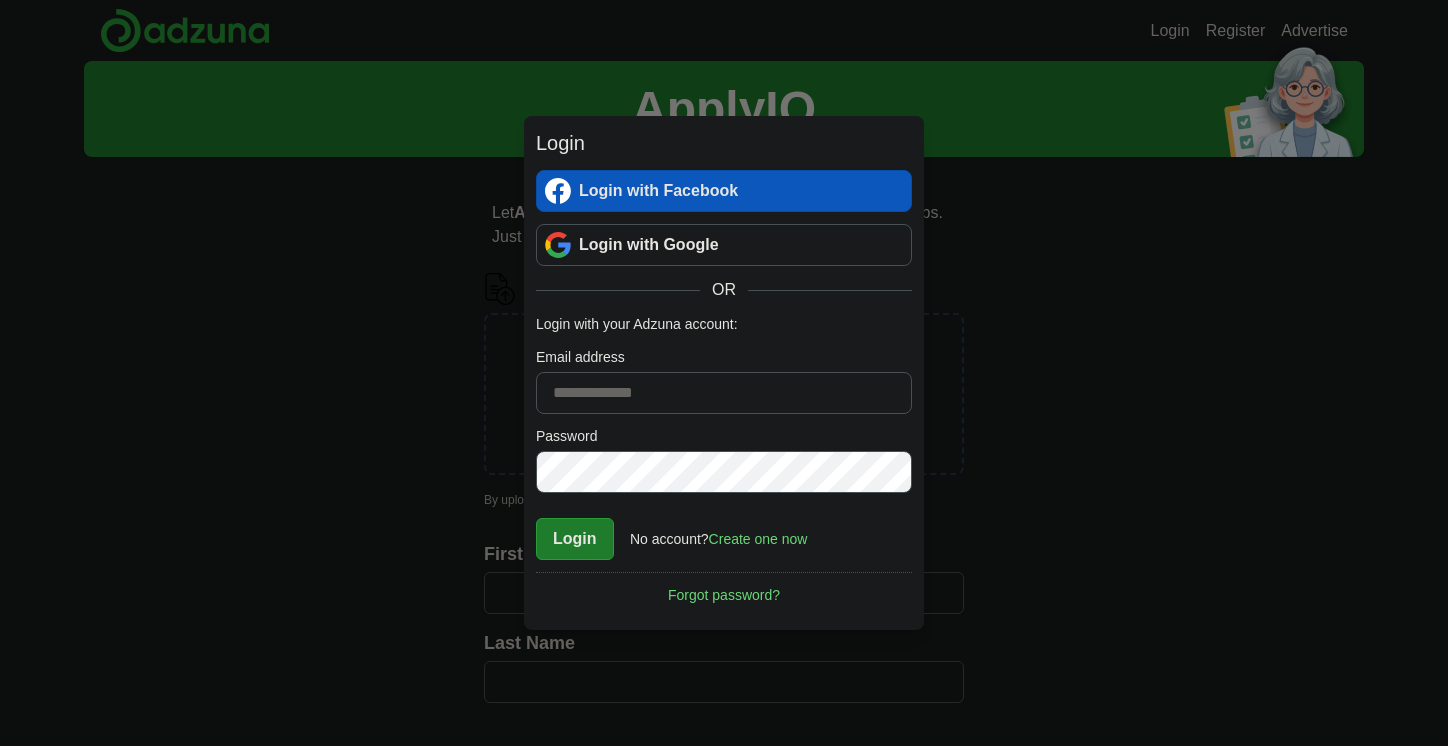 scroll, scrollTop: 0, scrollLeft: 0, axis: both 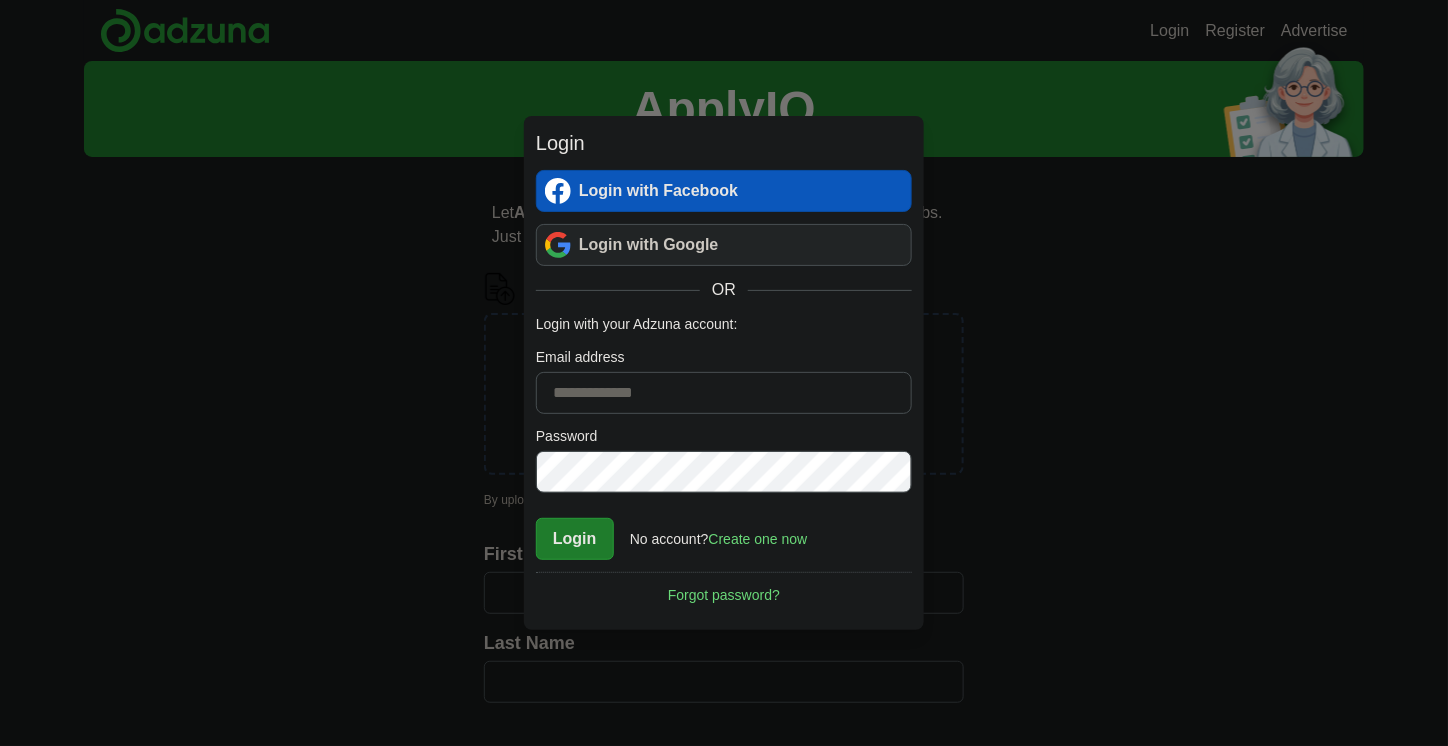 click on "Login with Google" at bounding box center (724, 245) 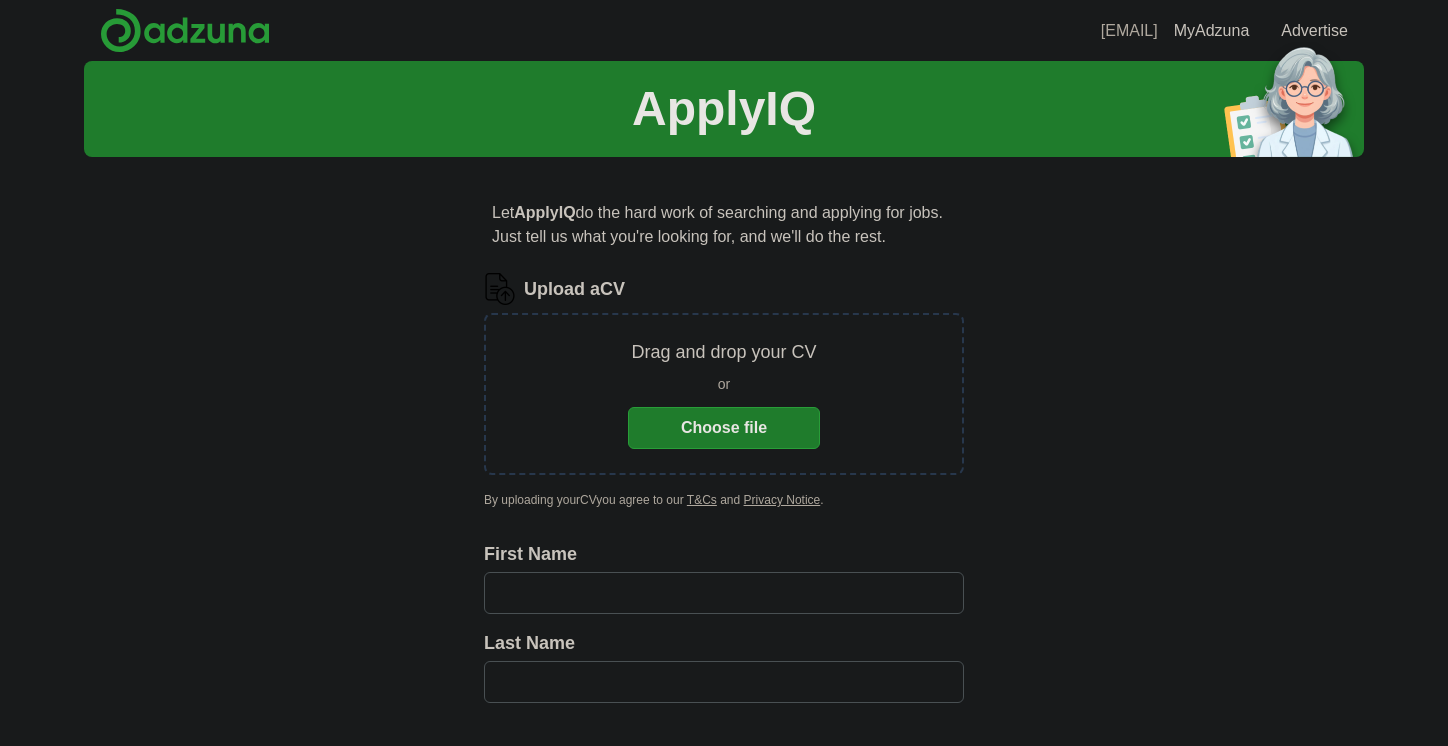 scroll, scrollTop: 0, scrollLeft: 0, axis: both 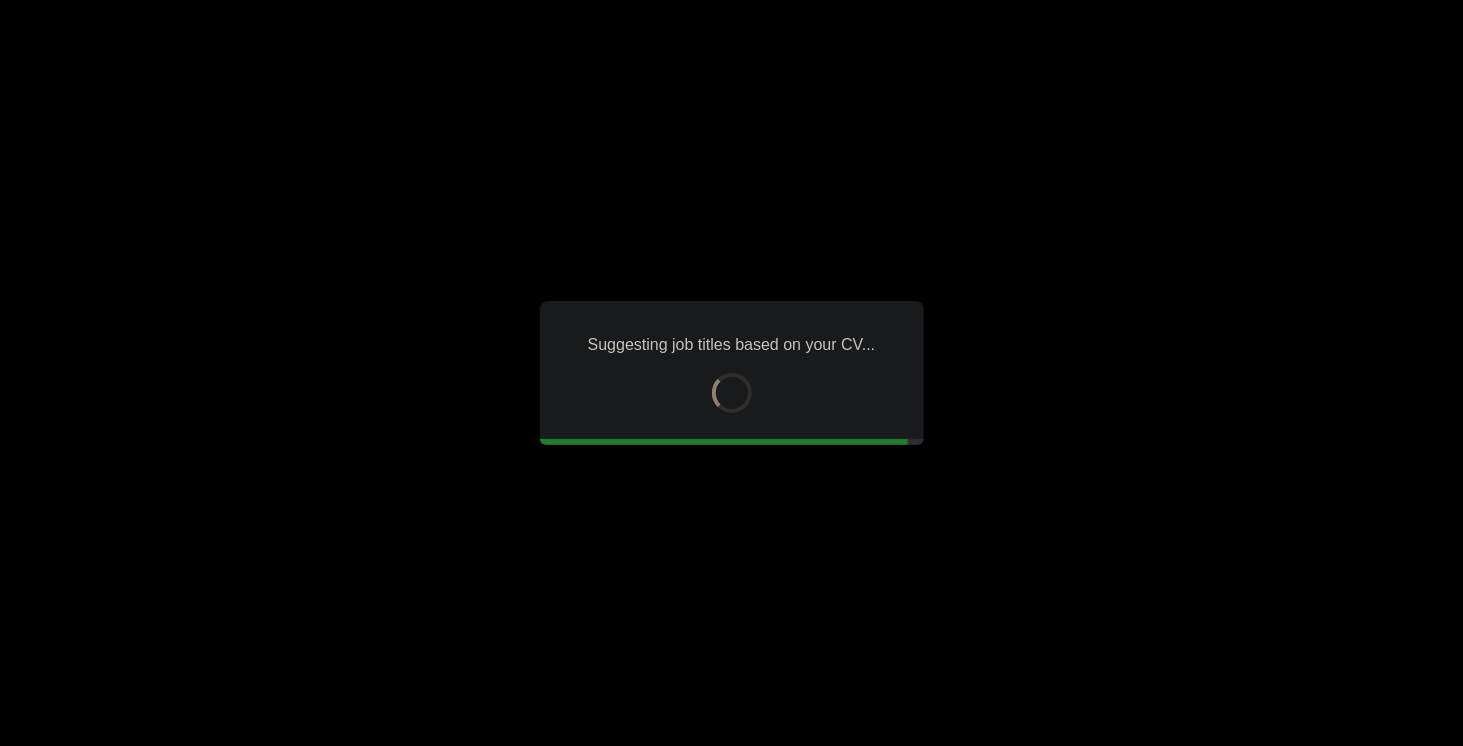 type on "*****" 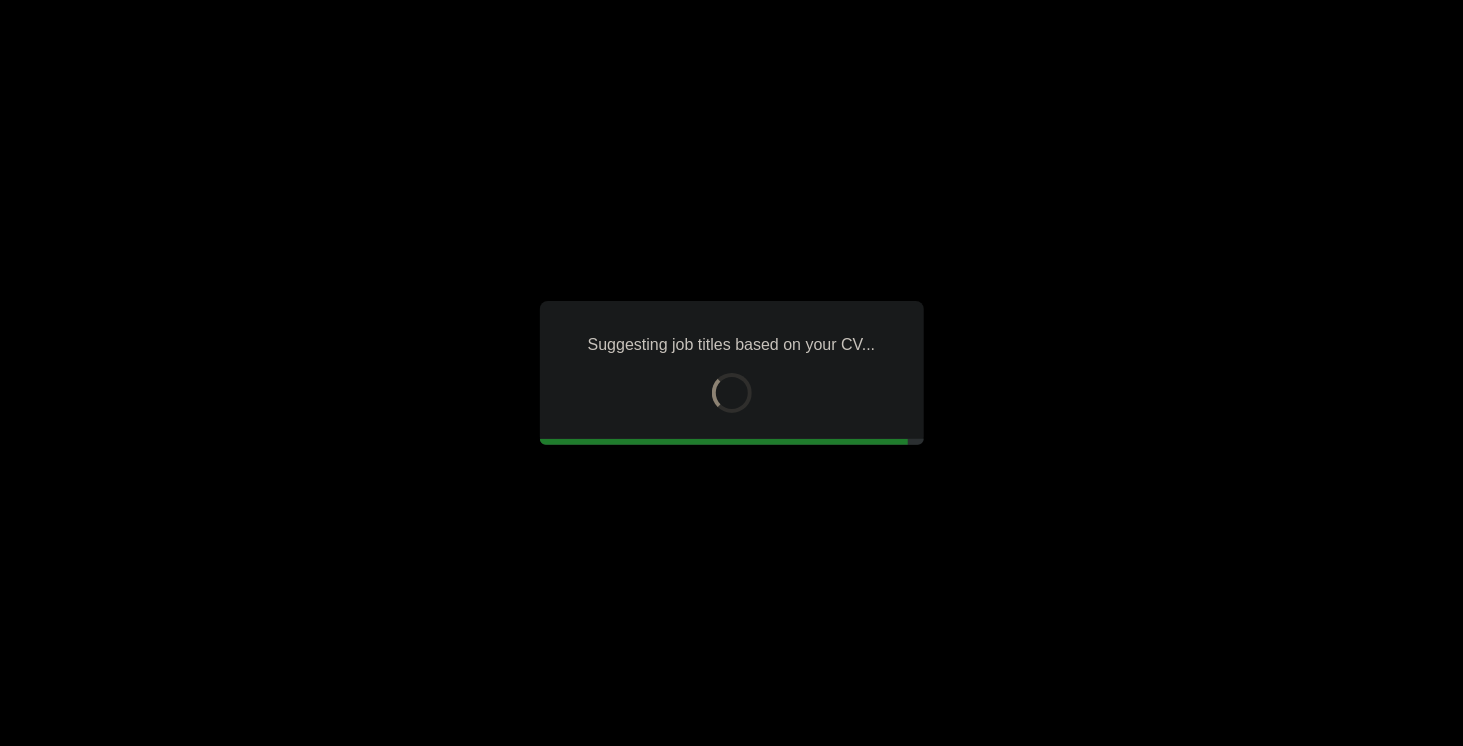 type on "******" 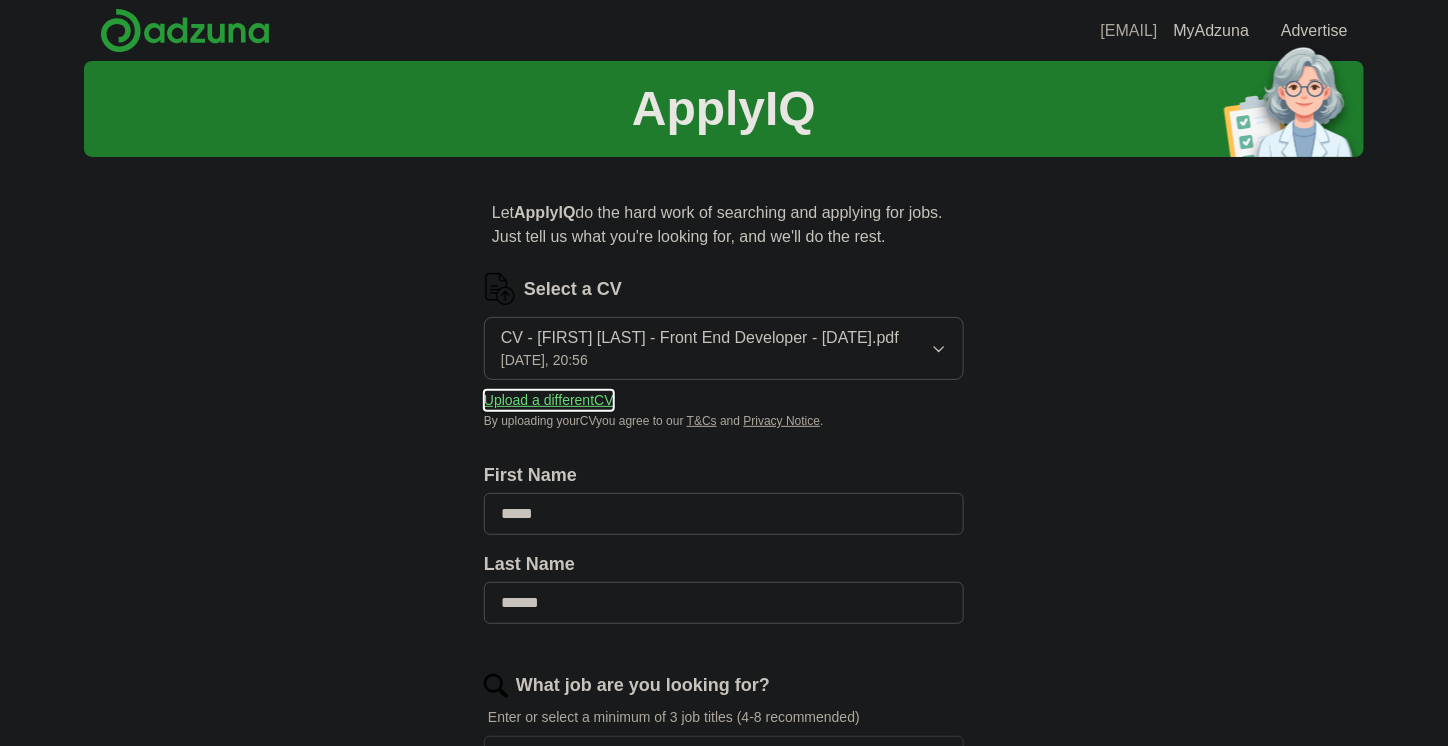 click on "Upload a different  CV" at bounding box center [549, 400] 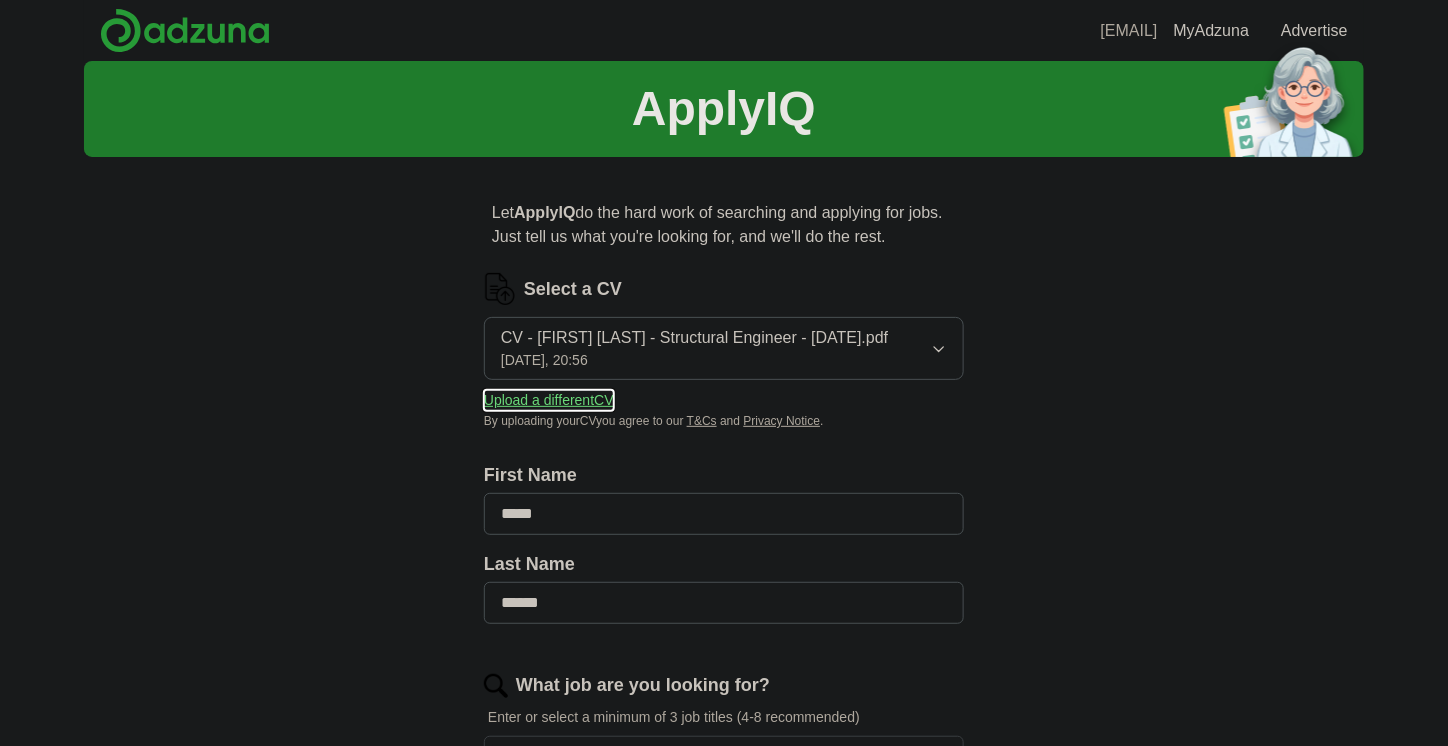 type 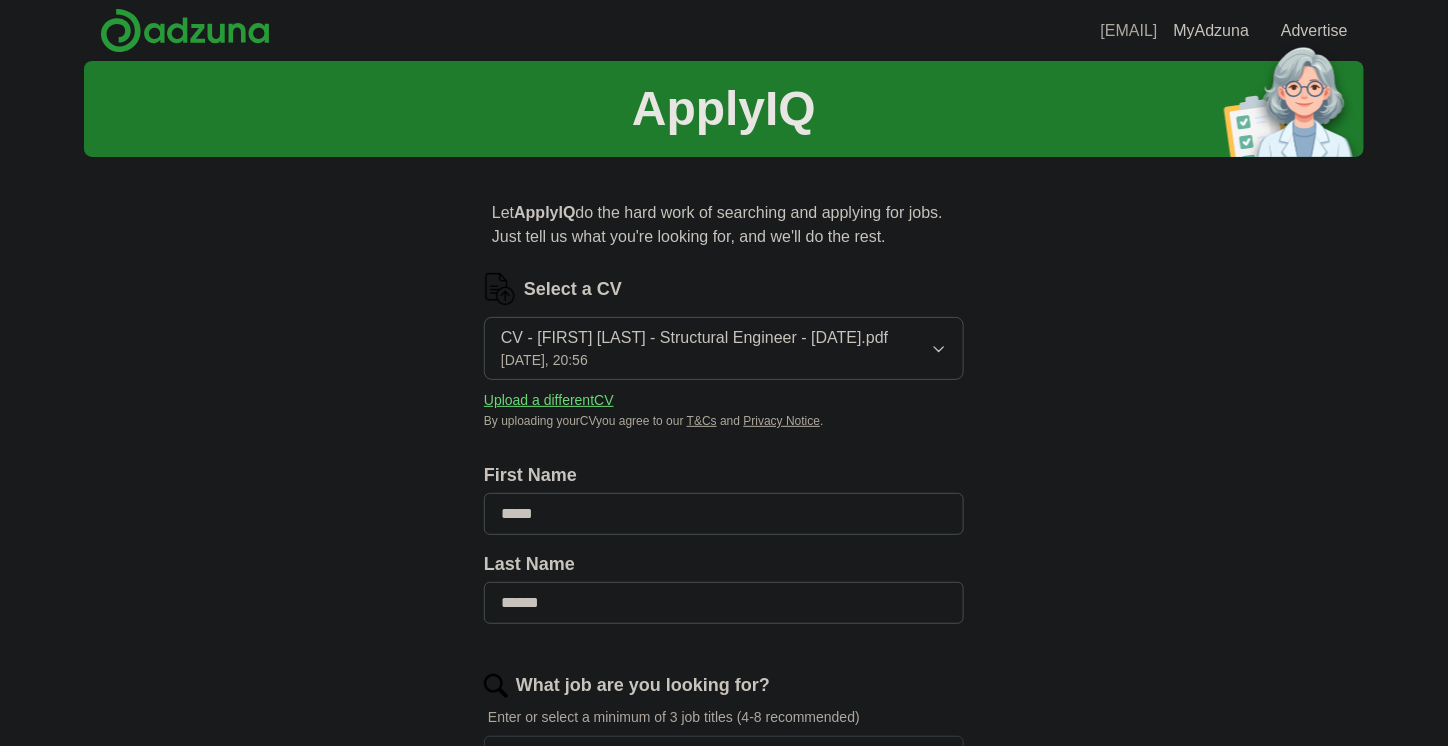 click on "ApplyIQ Let  ApplyIQ  do the hard work of searching and applying for jobs. Just tell us what you're looking for, and we'll do the rest. Select a CV CV - [FIRST] [LAST] - Structural Engineer - [DATE].pdf 27/07/2025, 20:56 Upload a different  CV By uploading your  CV  you agree to our   T&Cs   and   Privacy Notice . First Name ***** Last Name ****** What job are you looking for? Enter or select a minimum of 3 job titles (4-8 recommended) Cost Estimator + Design Engineer + Structural Design Engineer + Tendering Engineer + Civil Engineer + Site Engineer + Structural Engineer + Project Engineer + Procurement Engineer + Junior Structural Engineer + Select all Where do you want to work? 25 mile radius What's your minimum salary? At least  £ -   per year £ 20 k £ 100 k+ Start applying for jobs By registering, you consent to us applying to suitable jobs for you" at bounding box center [724, 838] 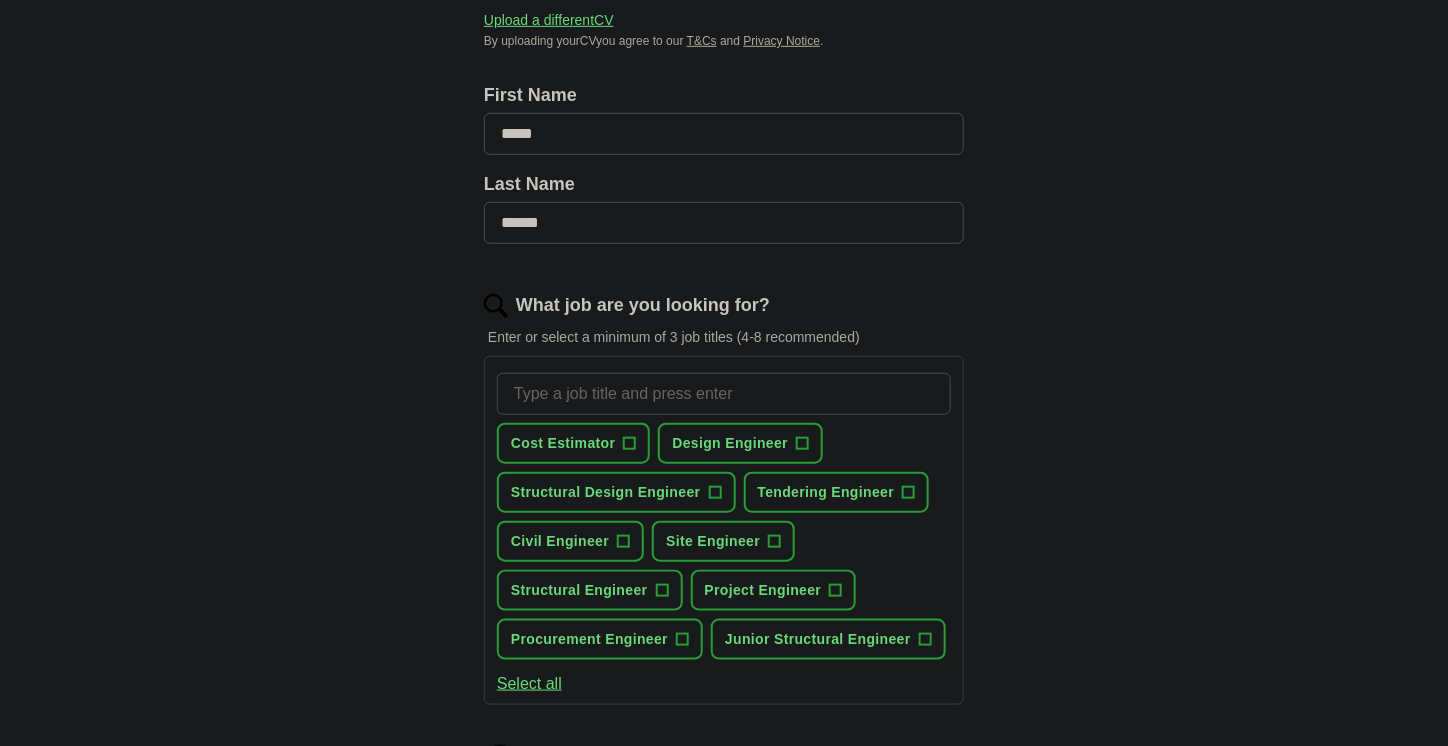 scroll, scrollTop: 400, scrollLeft: 0, axis: vertical 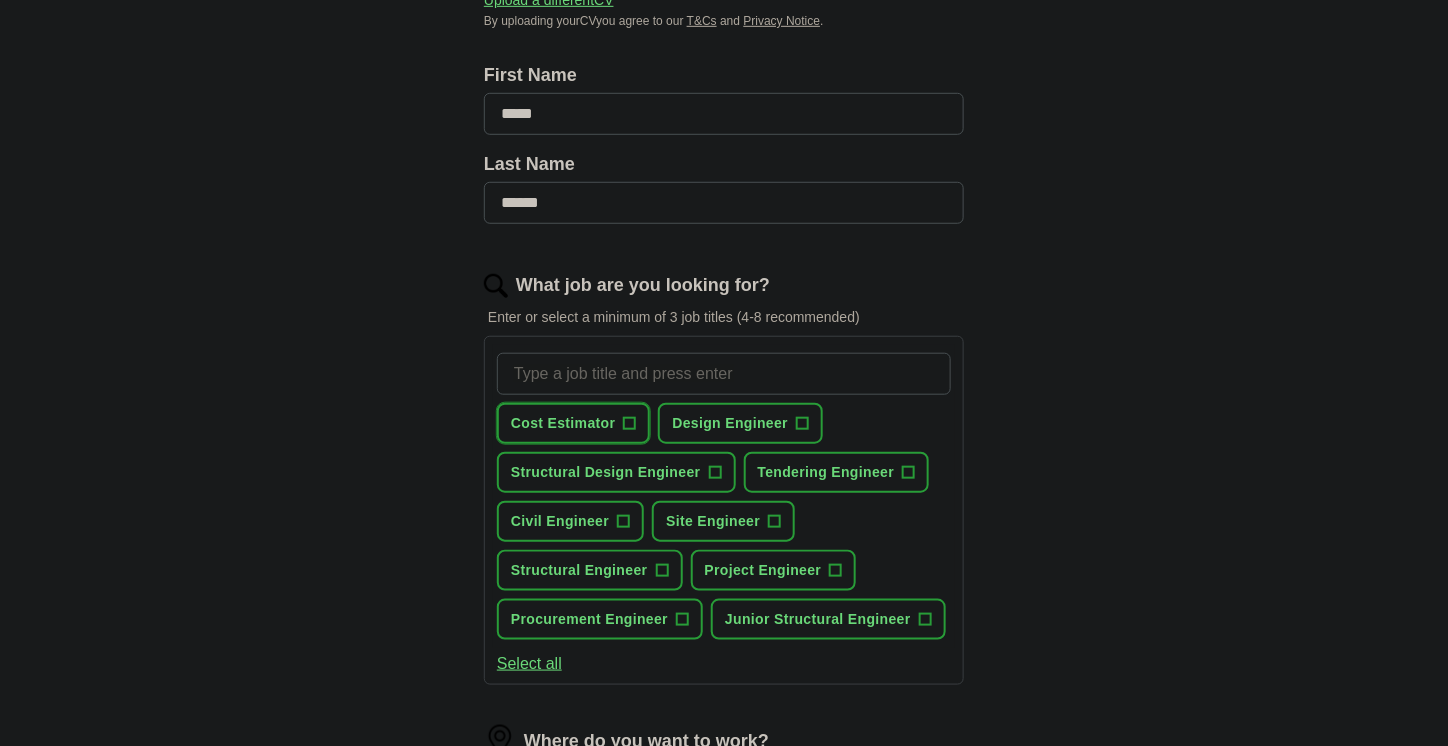 click on "+" at bounding box center [630, 424] 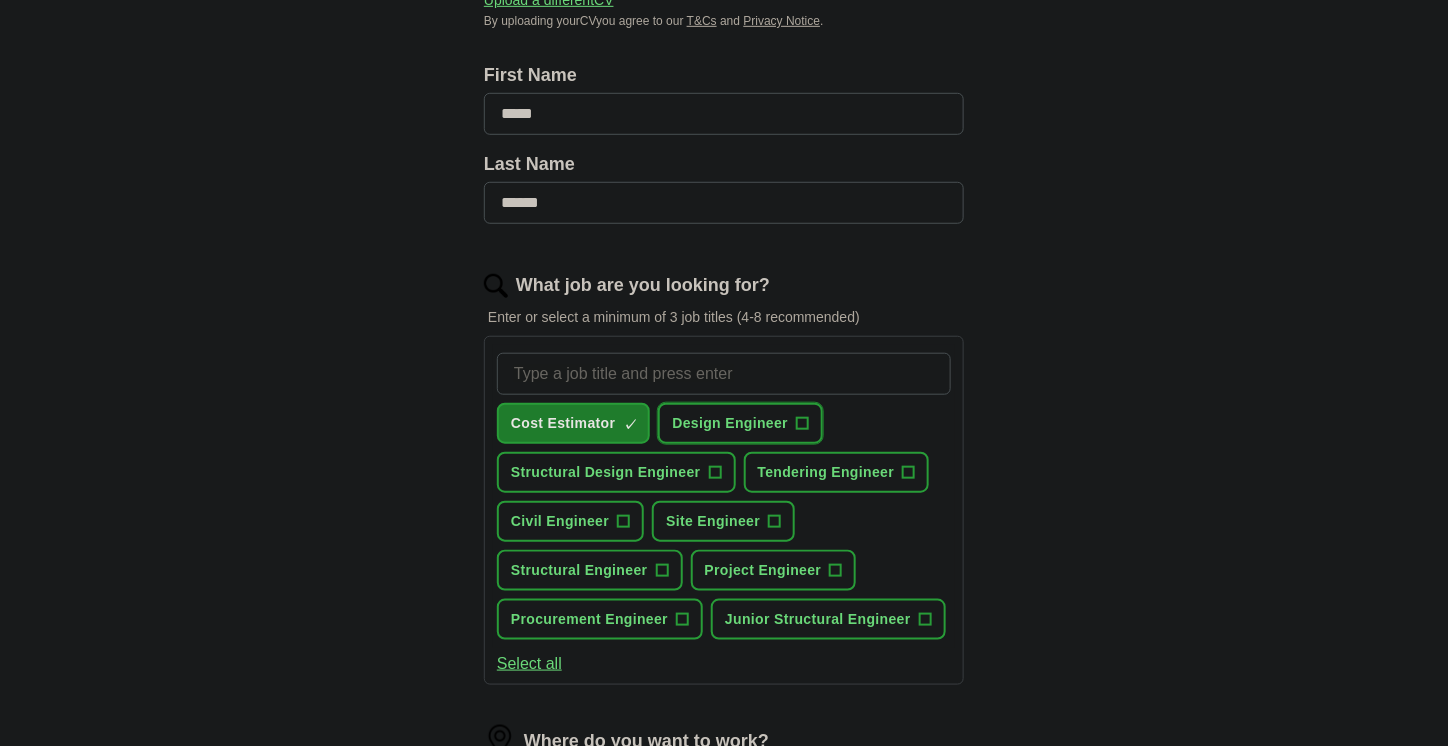 click on "+" at bounding box center [803, 424] 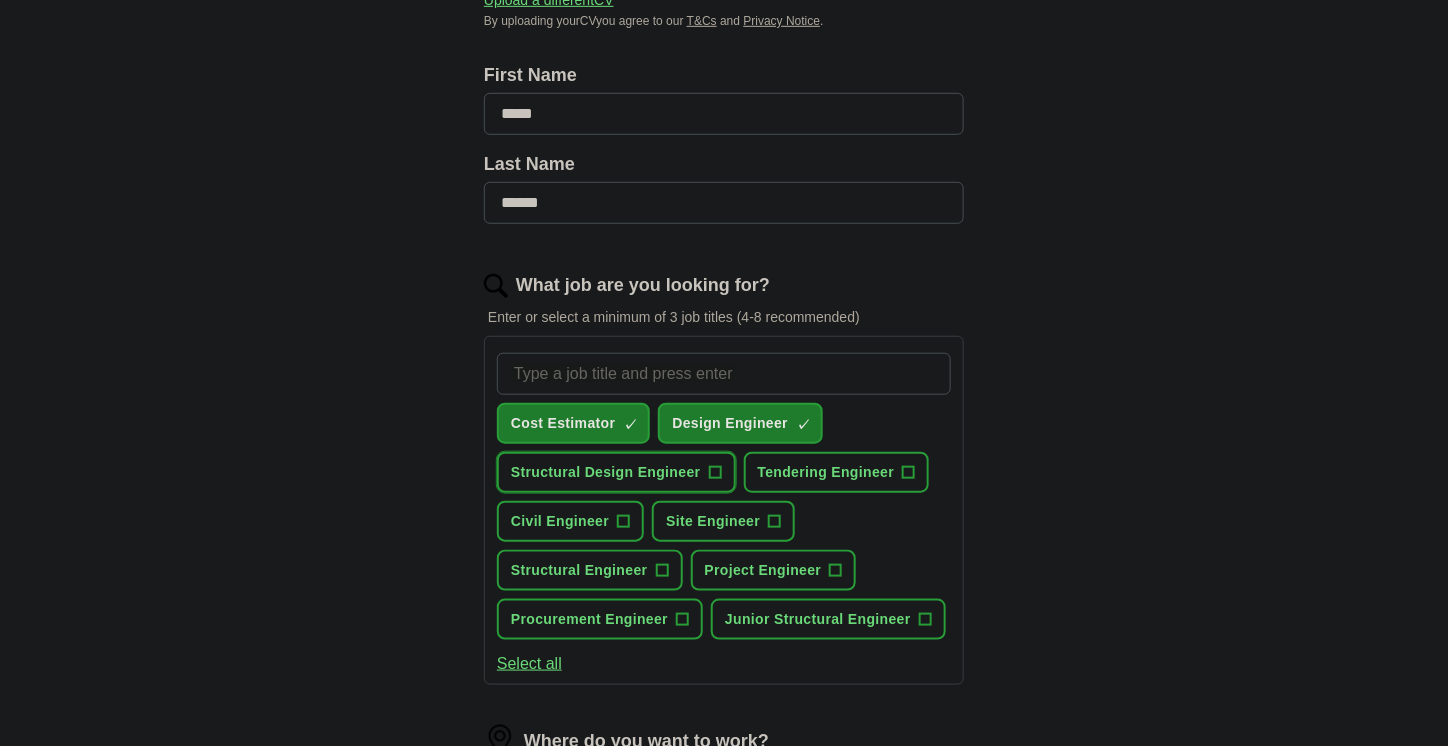click on "Structural Design Engineer +" at bounding box center (616, 472) 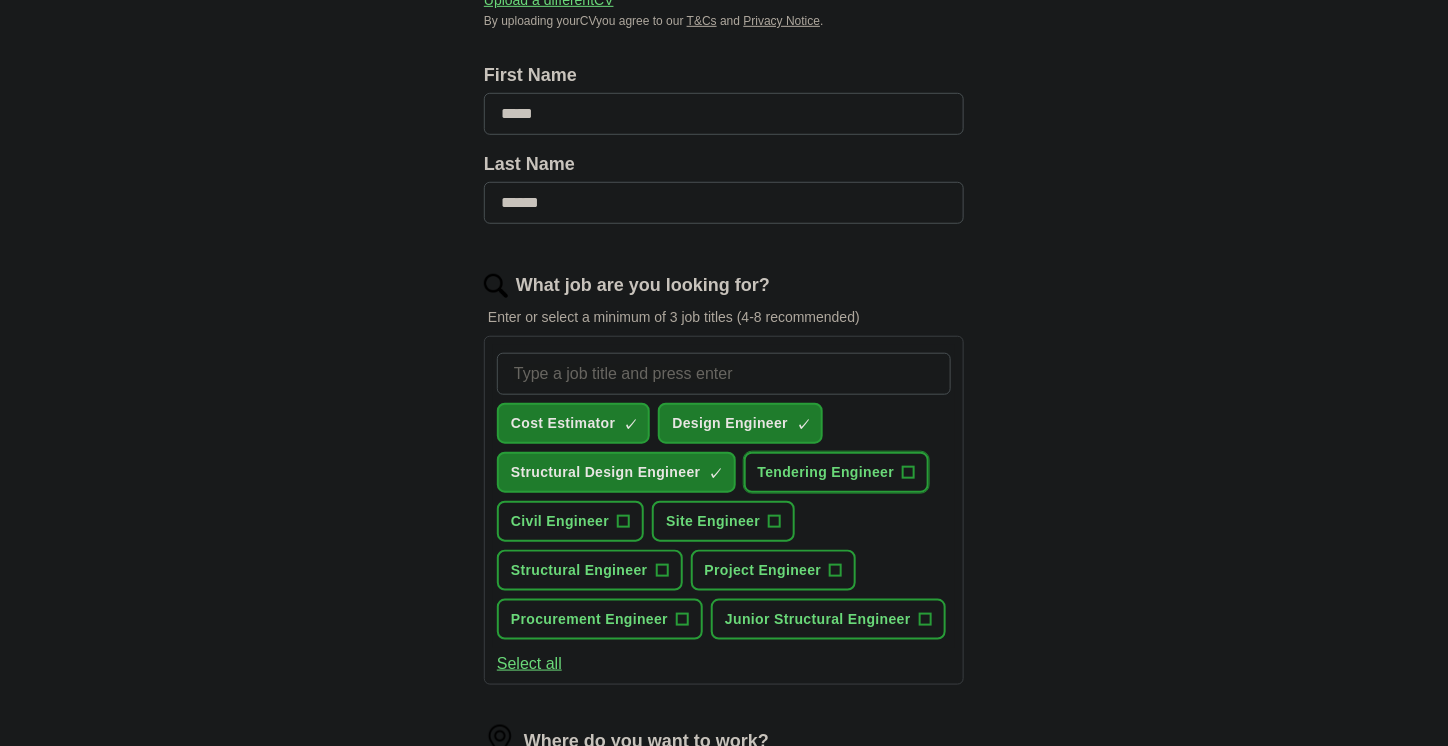 click on "Tendering Engineer" at bounding box center (826, 472) 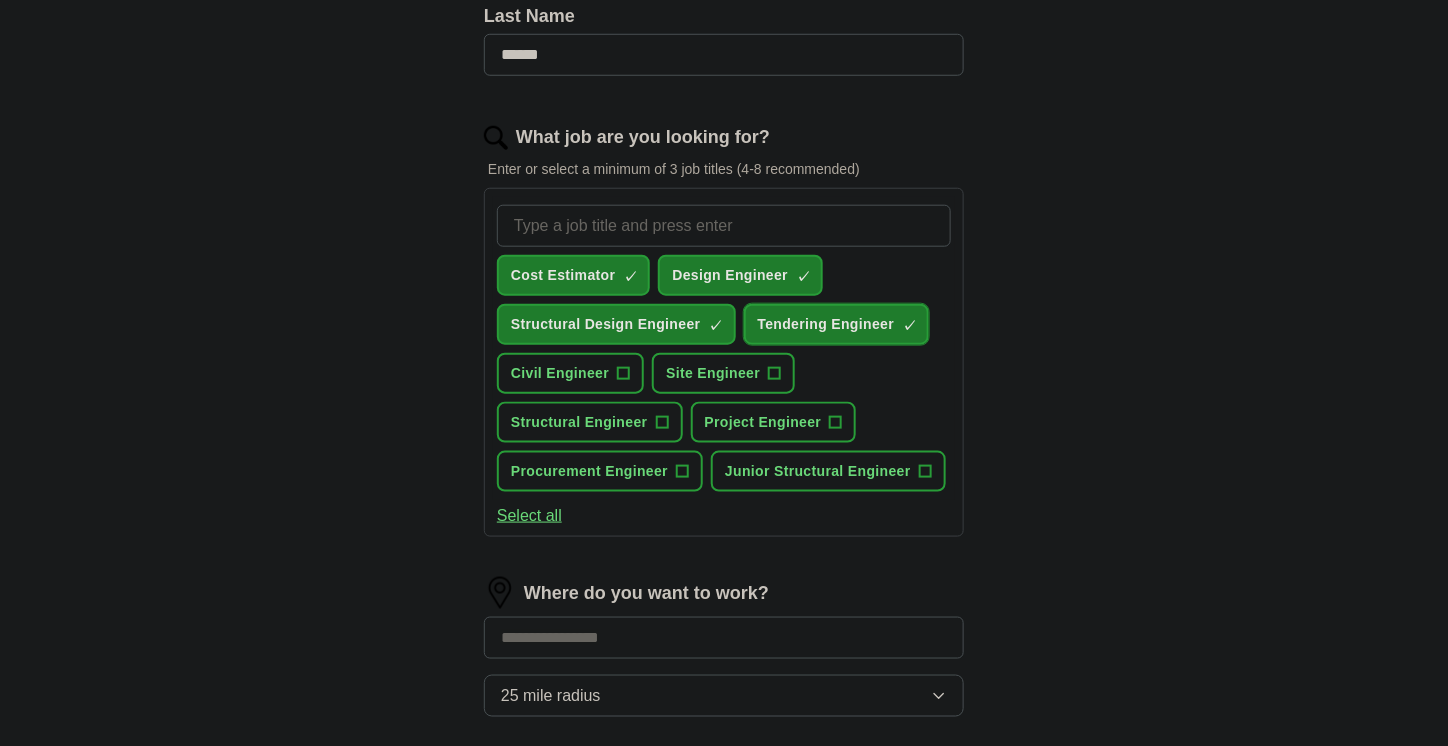 scroll, scrollTop: 600, scrollLeft: 0, axis: vertical 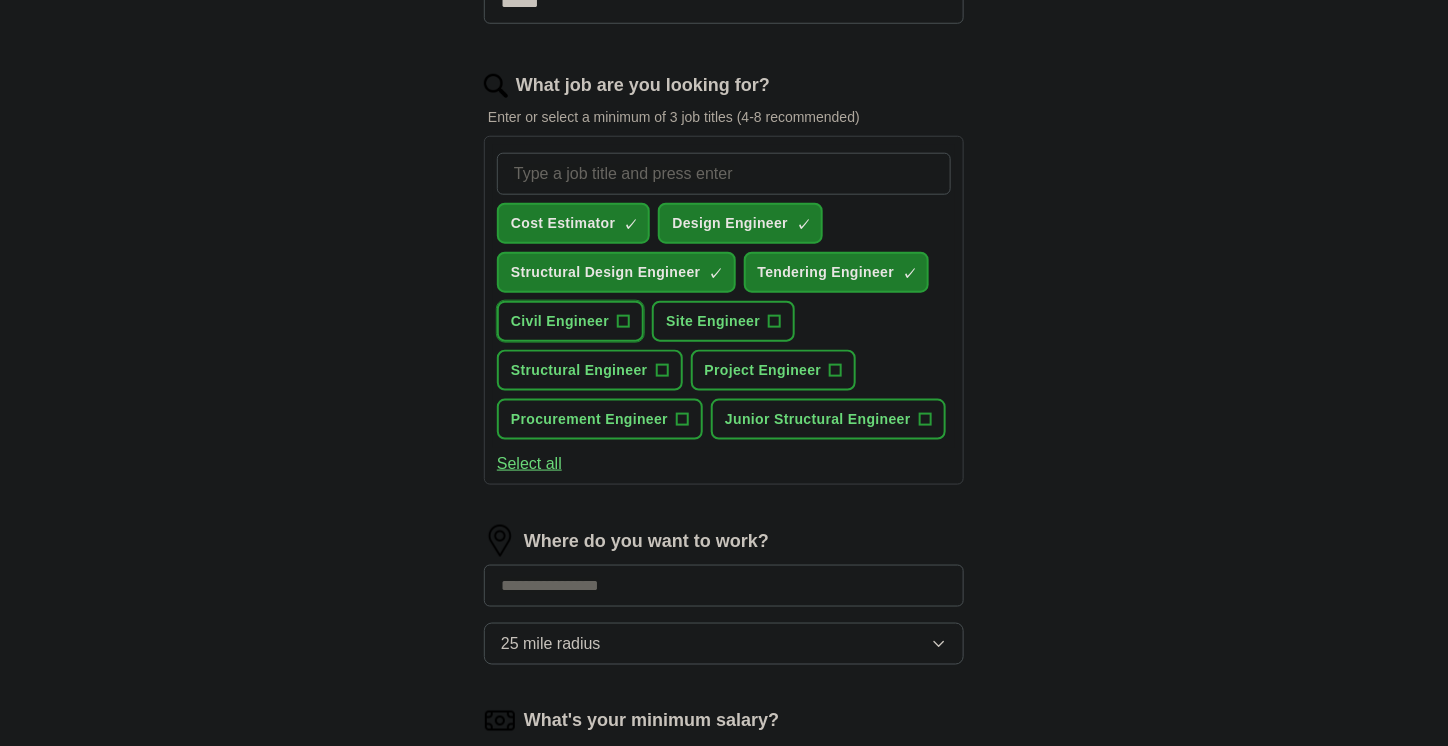 click on "+" at bounding box center [624, 322] 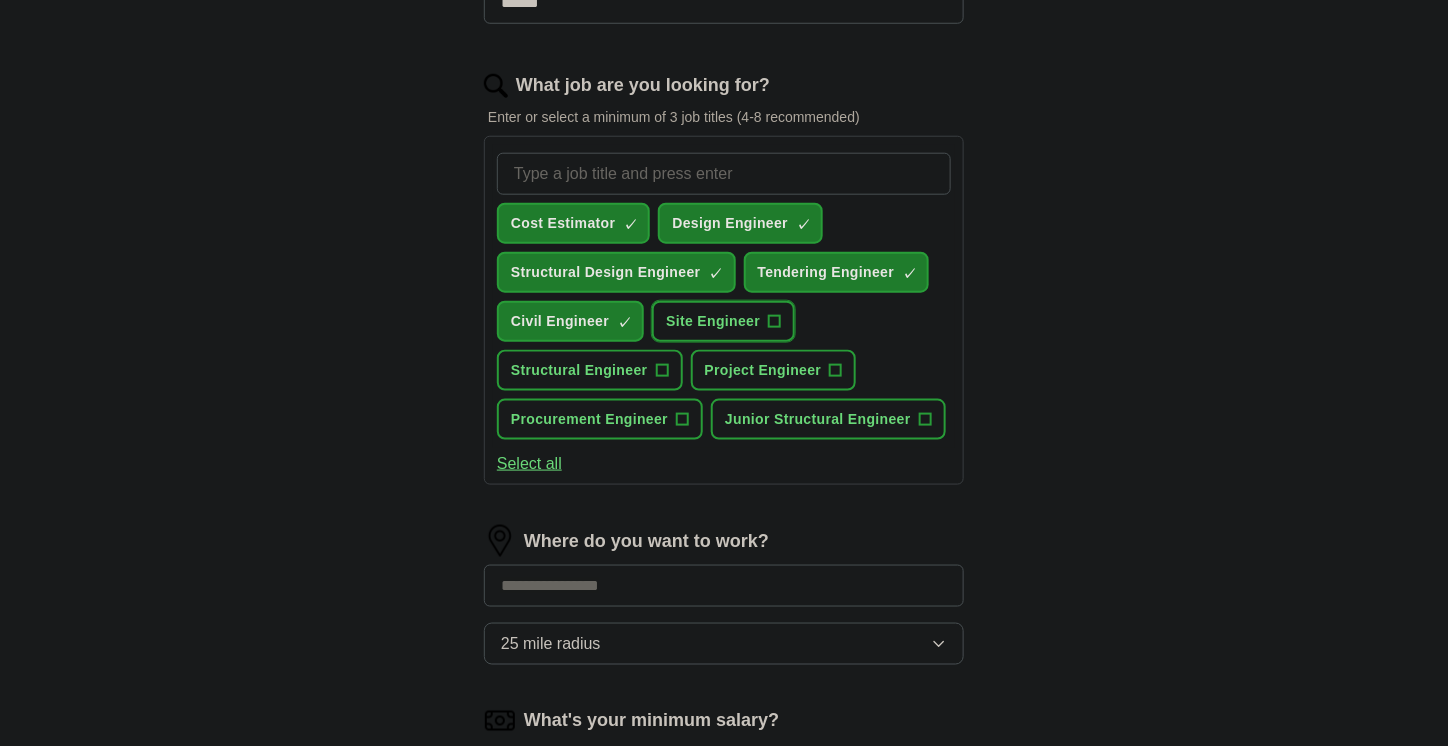 drag, startPoint x: 732, startPoint y: 317, endPoint x: 677, endPoint y: 330, distance: 56.515484 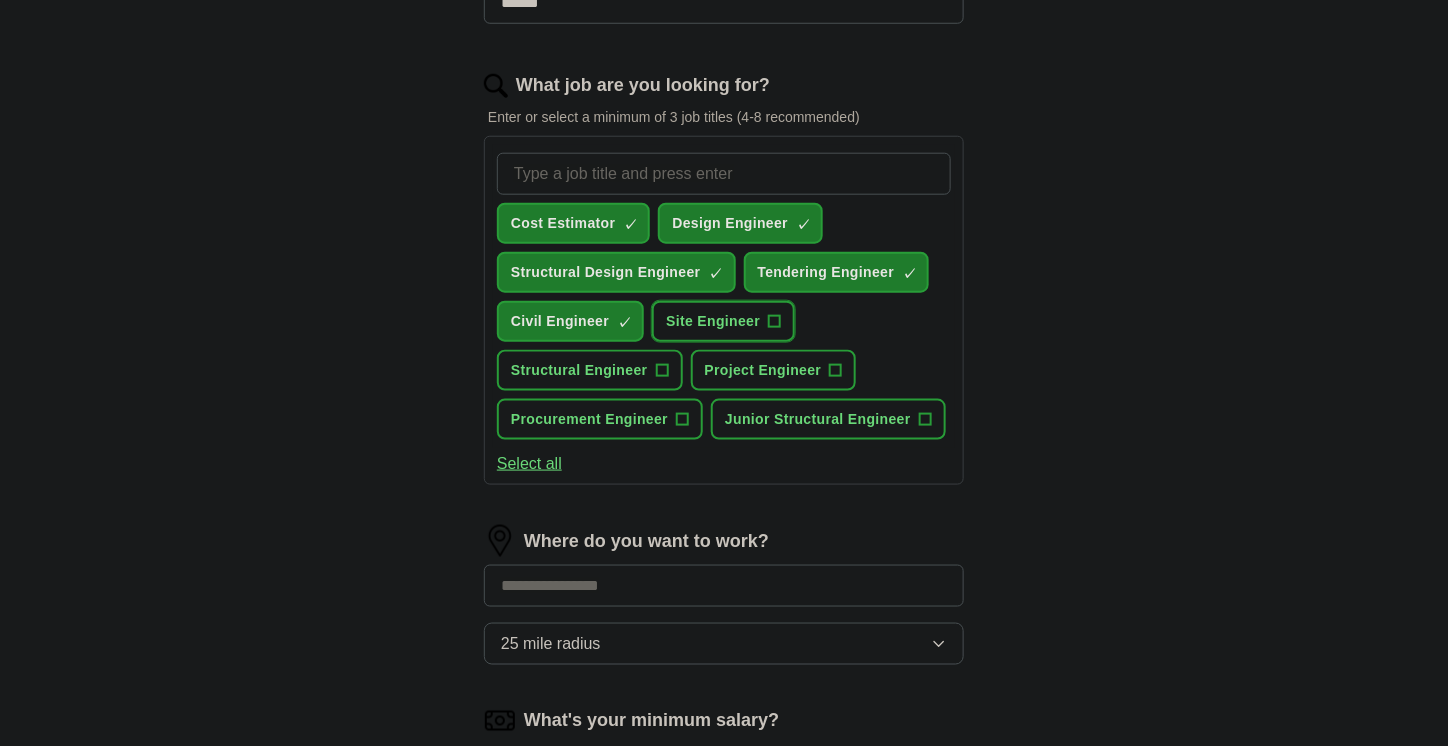 click on "Site Engineer" at bounding box center [713, 321] 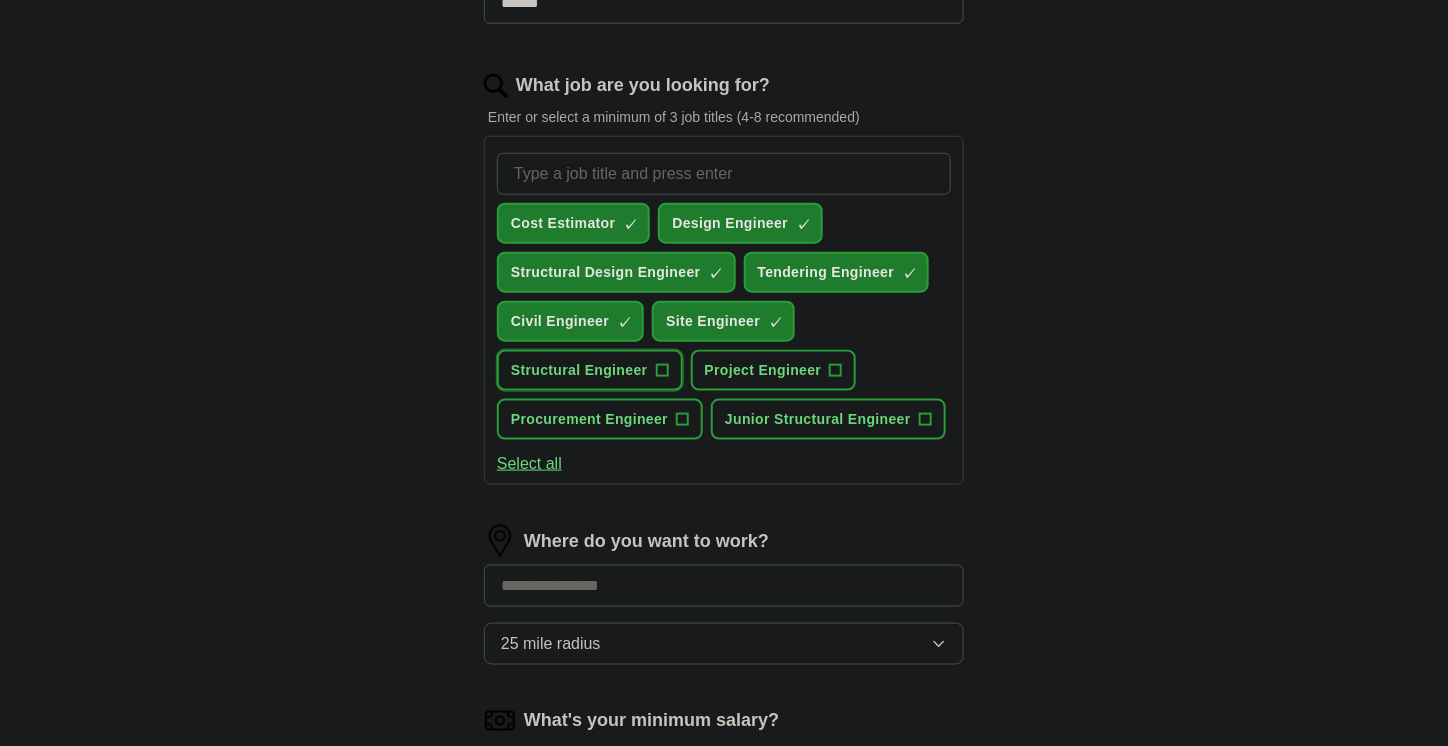 click on "Structural Engineer" at bounding box center (579, 370) 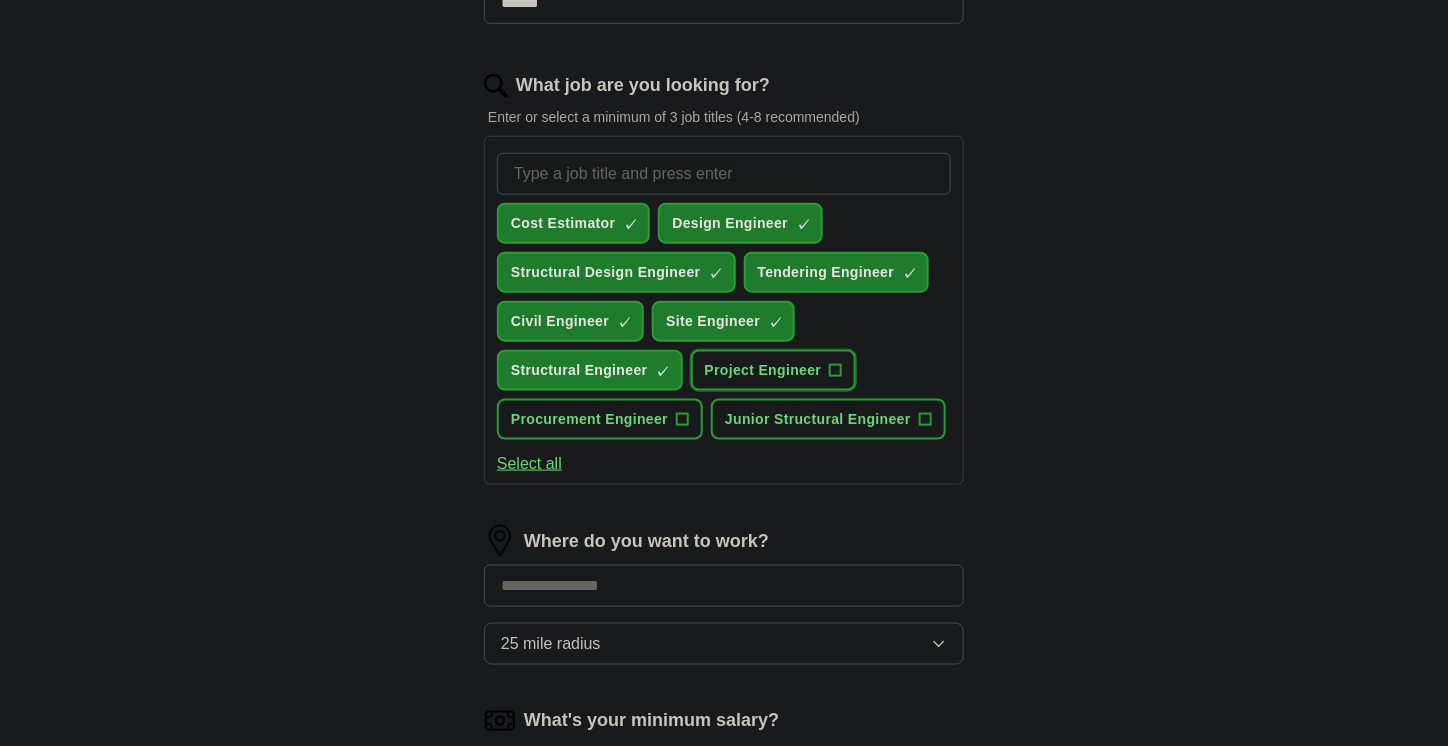 click on "Project Engineer" at bounding box center [763, 370] 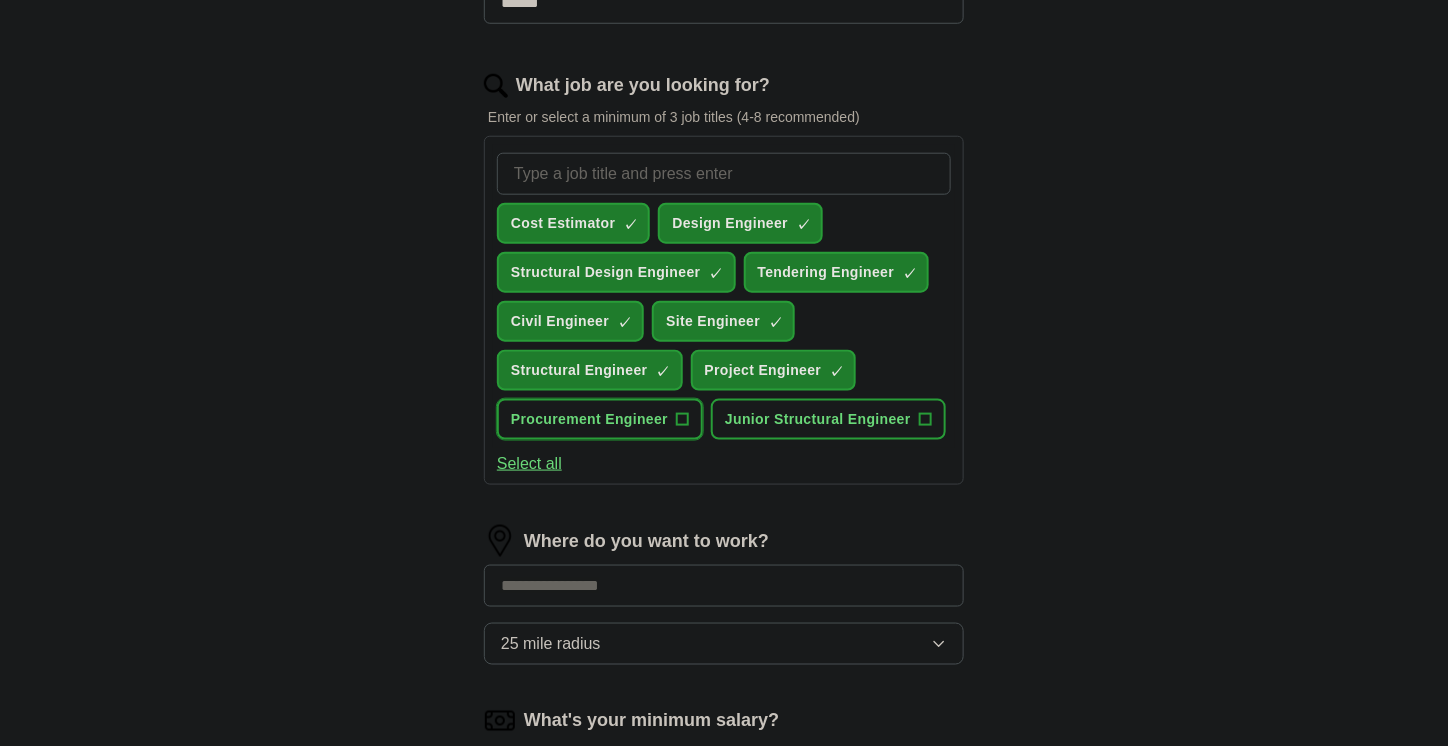 drag, startPoint x: 684, startPoint y: 399, endPoint x: 732, endPoint y: 409, distance: 49.0306 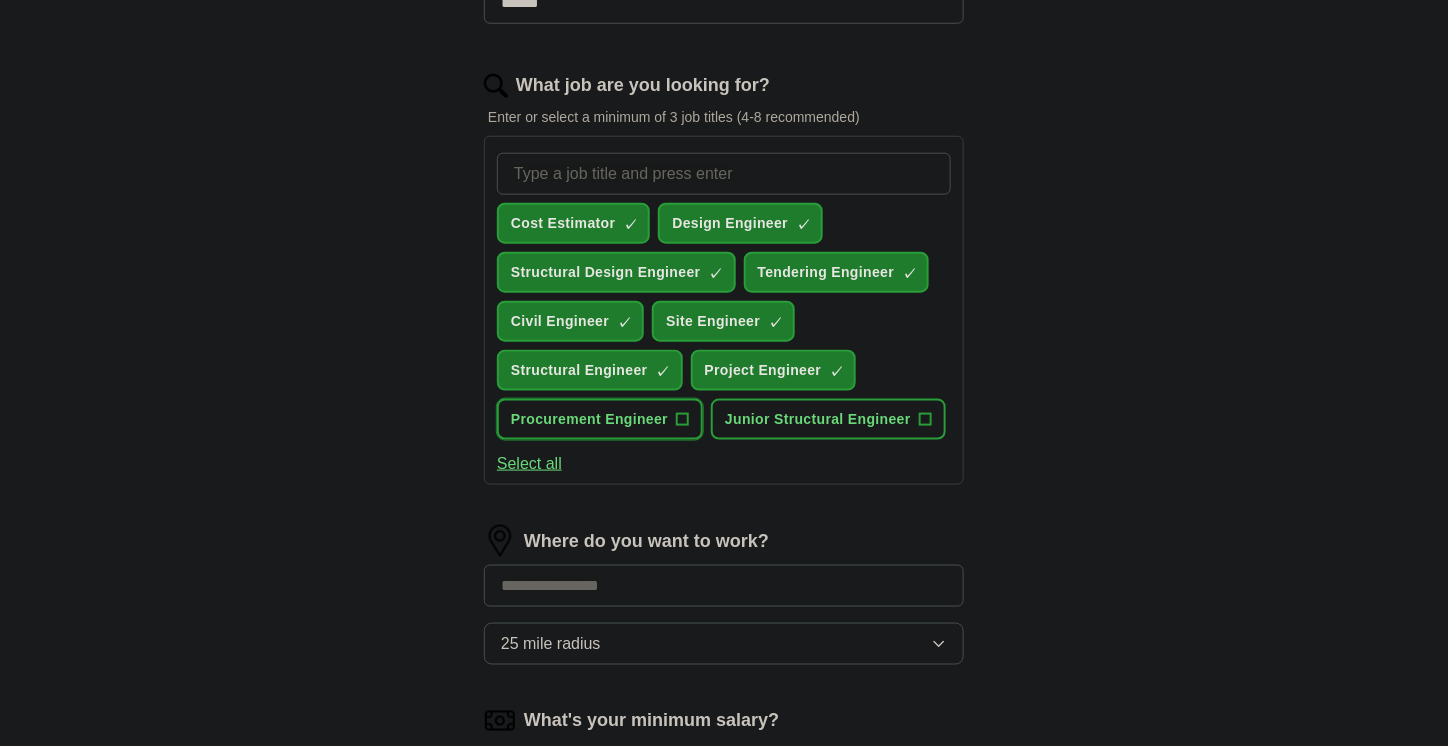 click on "+" at bounding box center (683, 420) 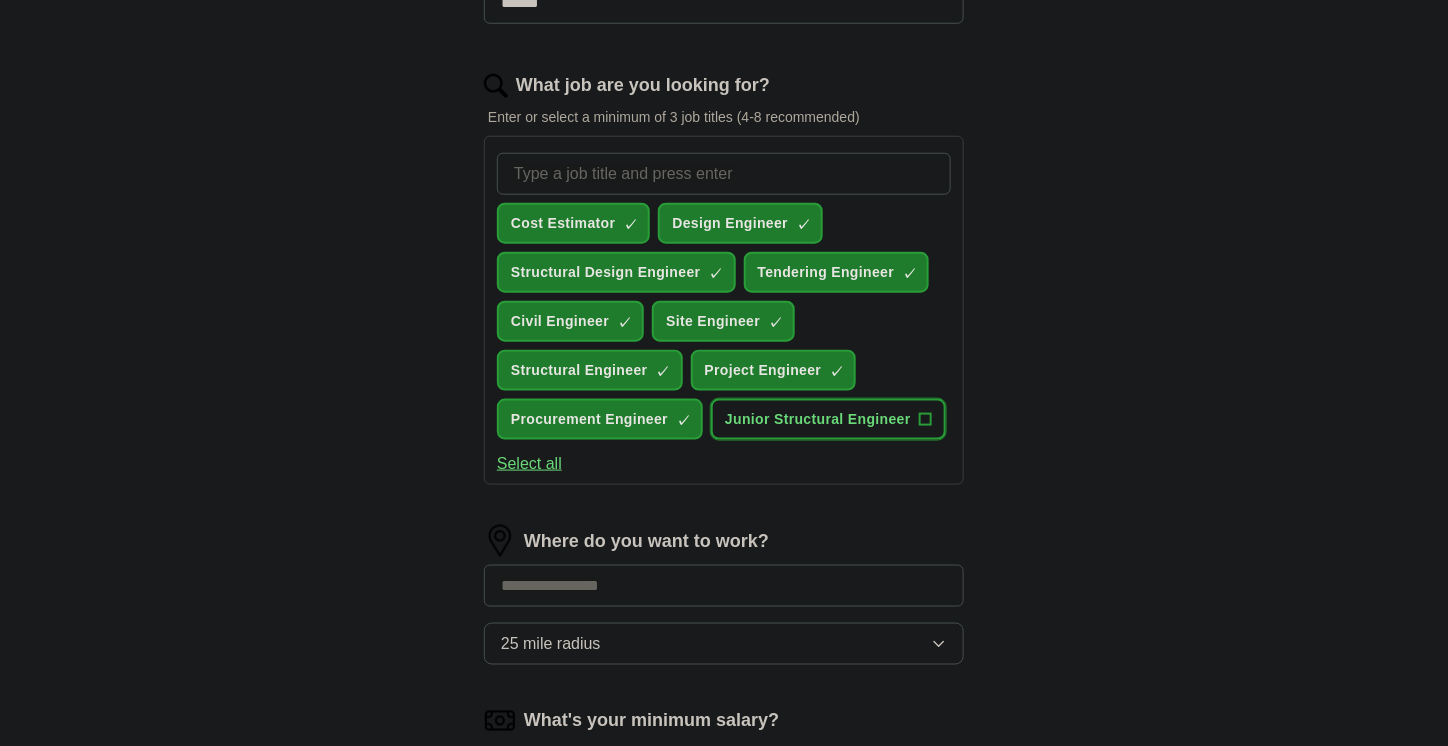 click on "Junior Structural Engineer" at bounding box center (818, 419) 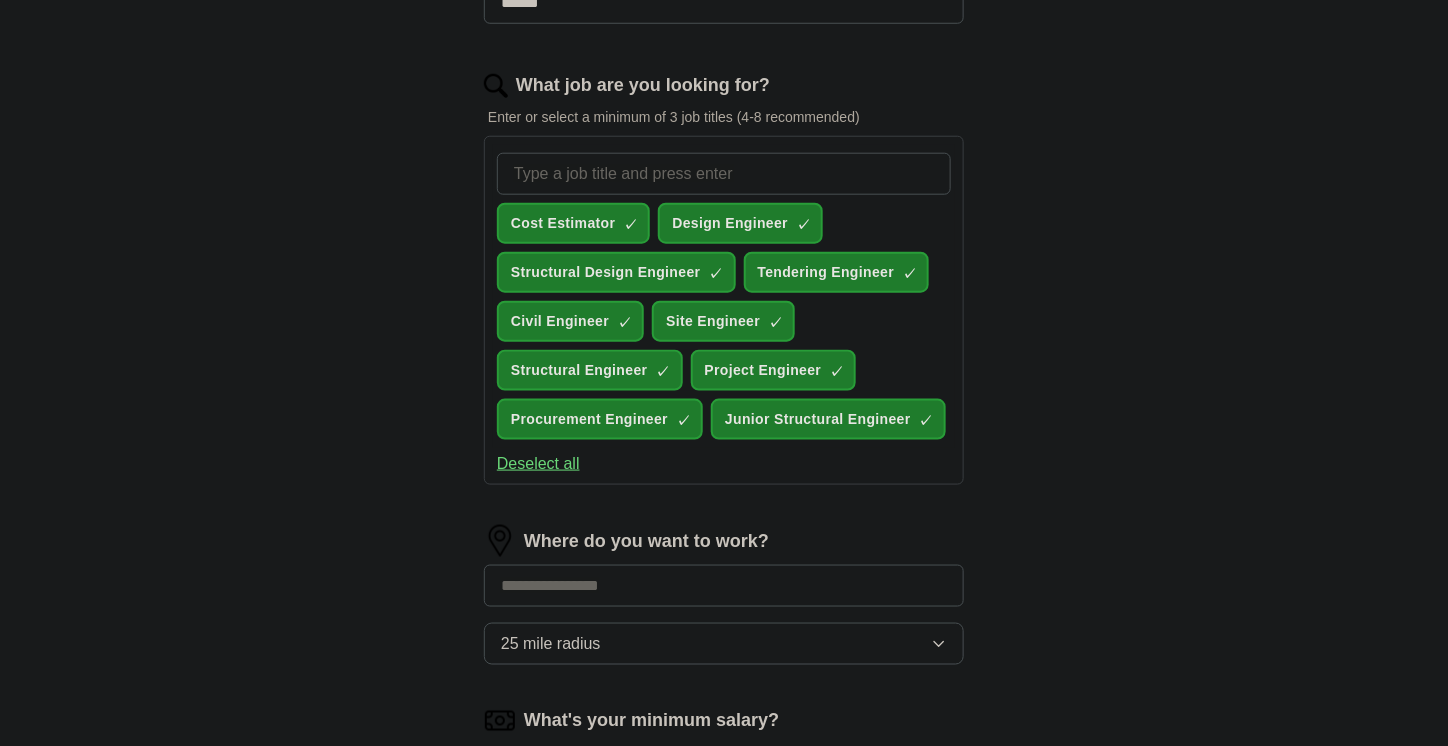 click on "Deselect all" at bounding box center (538, 464) 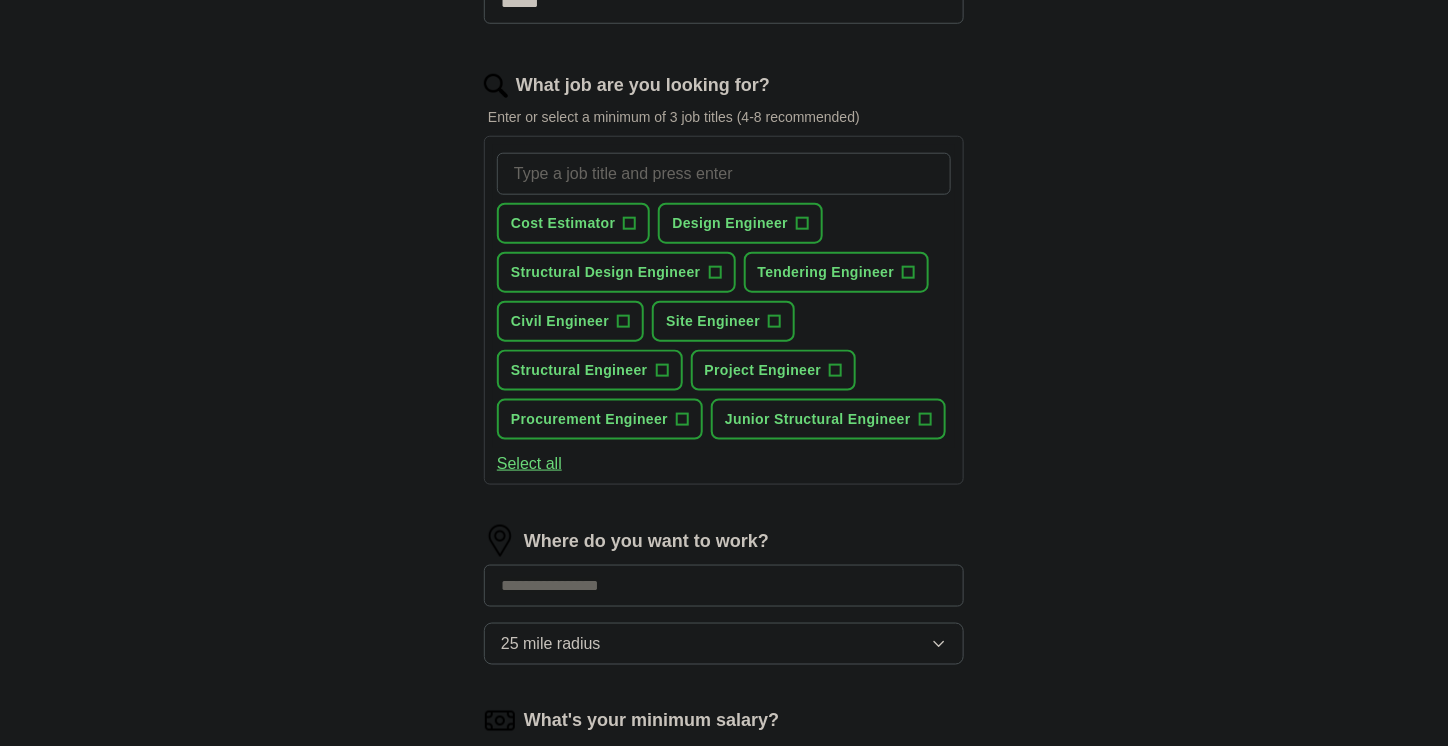 drag, startPoint x: 517, startPoint y: 460, endPoint x: 465, endPoint y: 468, distance: 52.611786 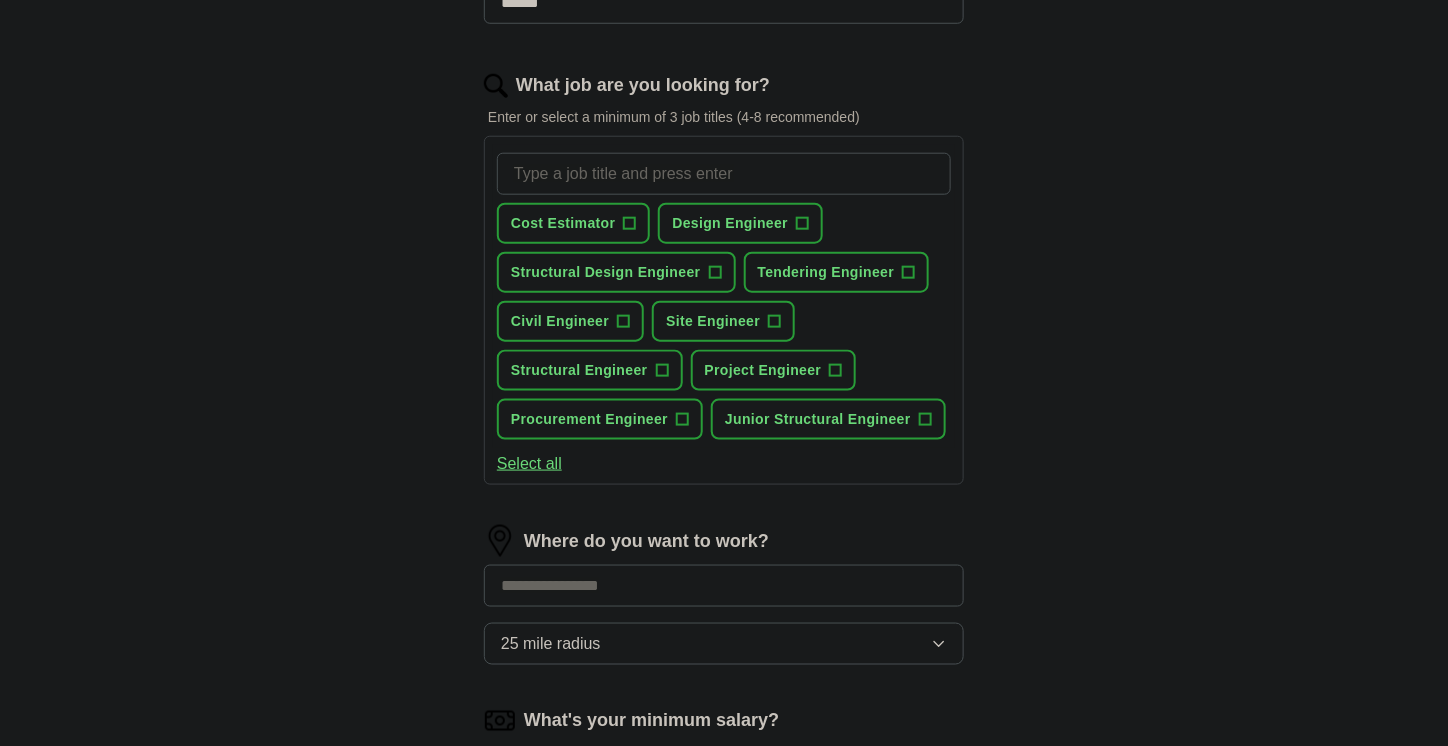 click on "Let  ApplyIQ  do the hard work of searching and applying for jobs. Just tell us what you're looking for, and we'll do the rest. Select a CV CV - [FIRST] [LAST] - Structural Engineer - [DATE].pdf 27/07/2025, 20:56 Upload a different  CV By uploading your  CV  you agree to our   T&Cs   and   Privacy Notice . First Name ***** Last Name ****** What job are you looking for? Enter or select a minimum of 3 job titles (4-8 recommended) Cost Estimator + Design Engineer + Structural Design Engineer + Tendering Engineer + Civil Engineer + Site Engineer + Structural Engineer + Project Engineer + Procurement Engineer + Junior Structural Engineer + Select all Where do you want to work? 25 mile radius What's your minimum salary? At least  £ -   per year £ 20 k £ 100 k+ Start applying for jobs By registering, you consent to us applying to suitable jobs for you" at bounding box center (724, 294) 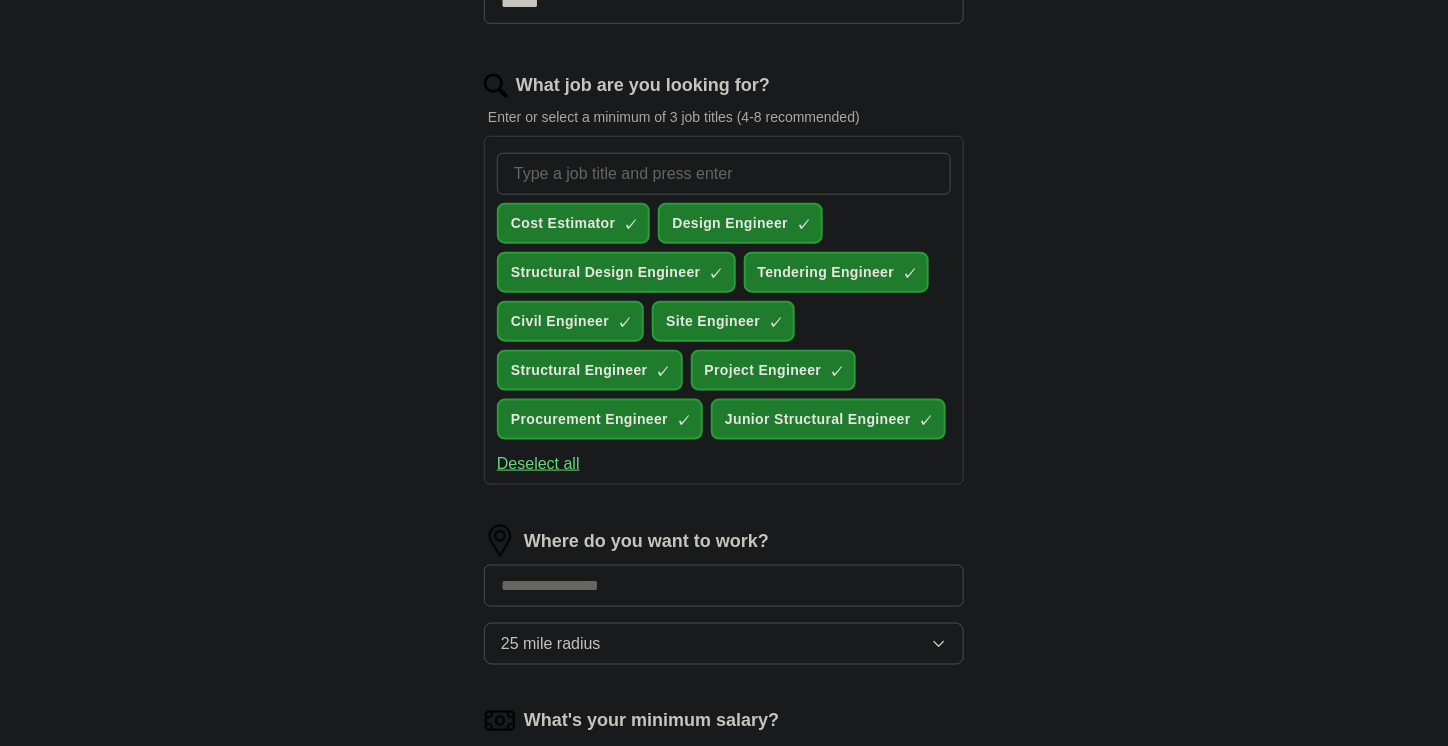 click on "ApplyIQ Let  ApplyIQ  do the hard work of searching and applying for jobs. Just tell us what you're looking for, and we'll do the rest. Select a CV CV - [FIRST] [LAST] - Structural Engineer - [DATE].pdf 27/07/2025, 20:56 Upload a different  CV By uploading your  CV  you agree to our   T&Cs   and   Privacy Notice . First Name ***** Last Name ****** What job are you looking for? Enter or select a minimum of 3 job titles (4-8 recommended) Cost Estimator ✓ × Design Engineer ✓ × Structural Design Engineer ✓ × Tendering Engineer ✓ × Civil Engineer ✓ × Site Engineer ✓ × Structural Engineer ✓ × Project Engineer ✓ × Procurement Engineer ✓ × Junior Structural Engineer ✓ × Deselect all Where do you want to work? 25 mile radius What's your minimum salary? At least  £ -   per year £ 20 k £ 100 k+ Start applying for jobs By registering, you consent to us applying to suitable jobs for you" at bounding box center [724, 238] 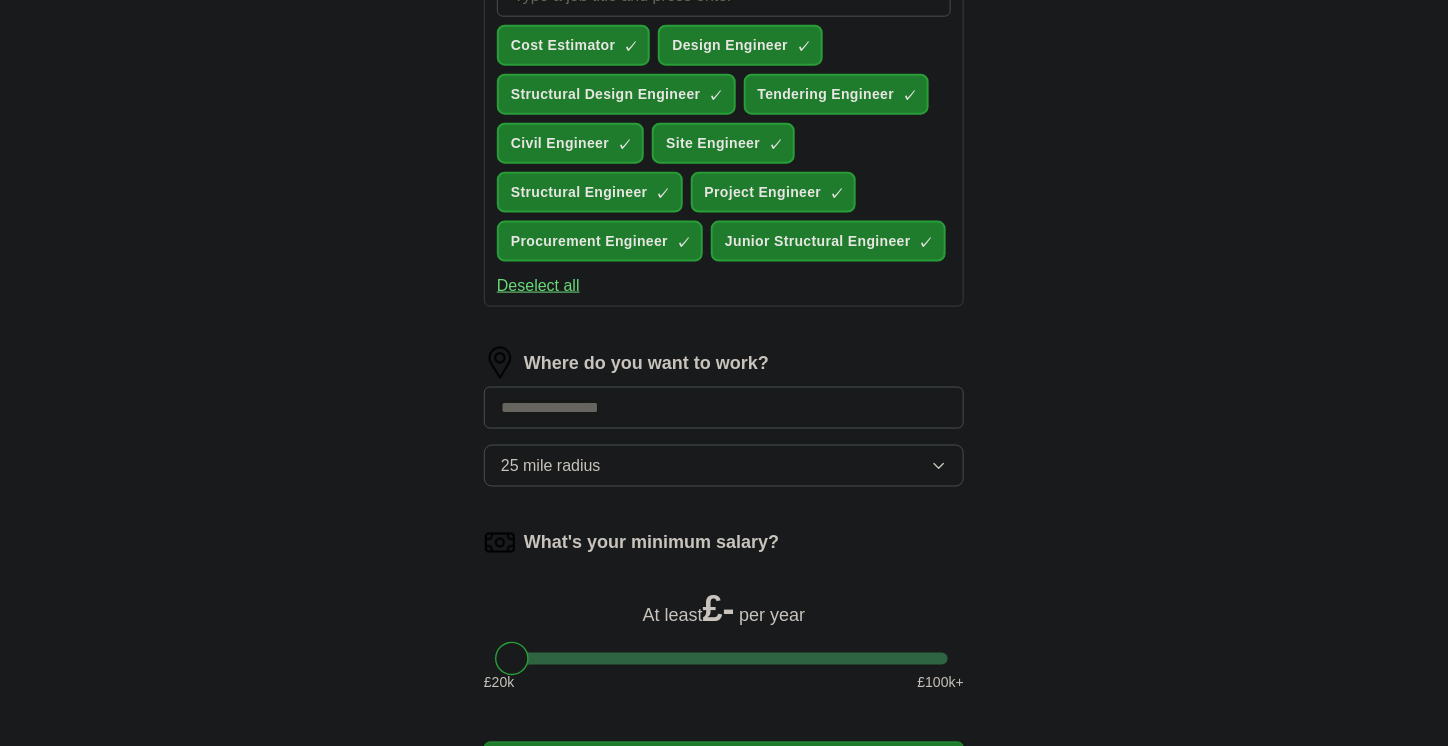 scroll, scrollTop: 800, scrollLeft: 0, axis: vertical 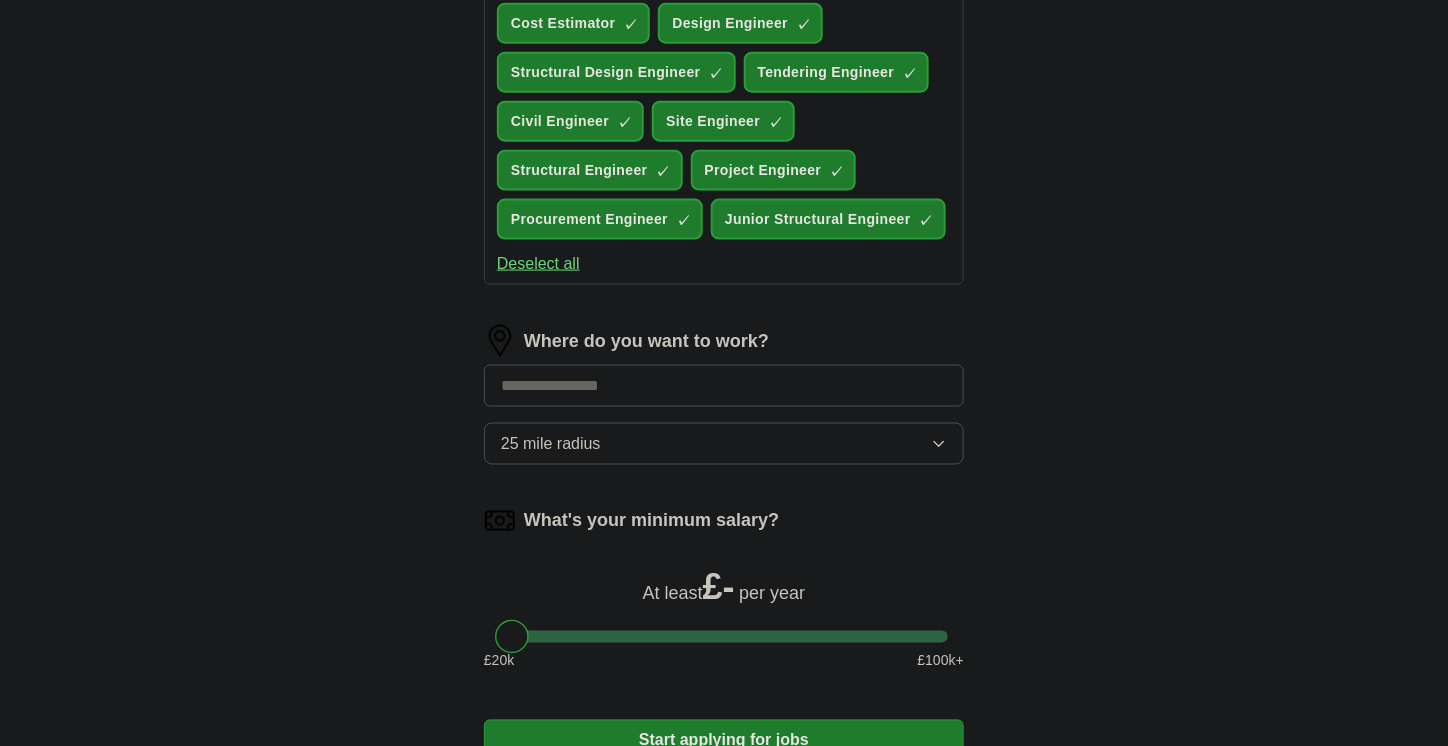 click at bounding box center [724, 386] 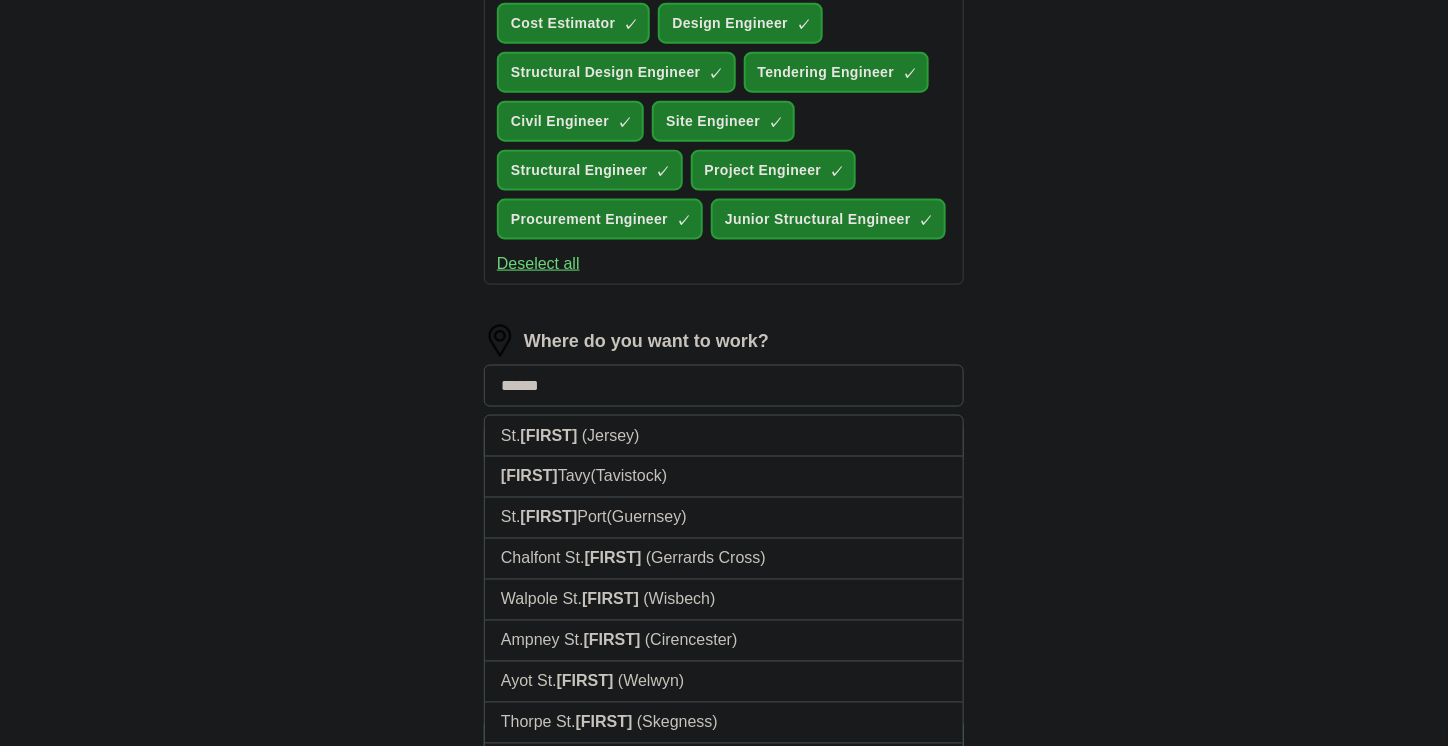 type on "*******" 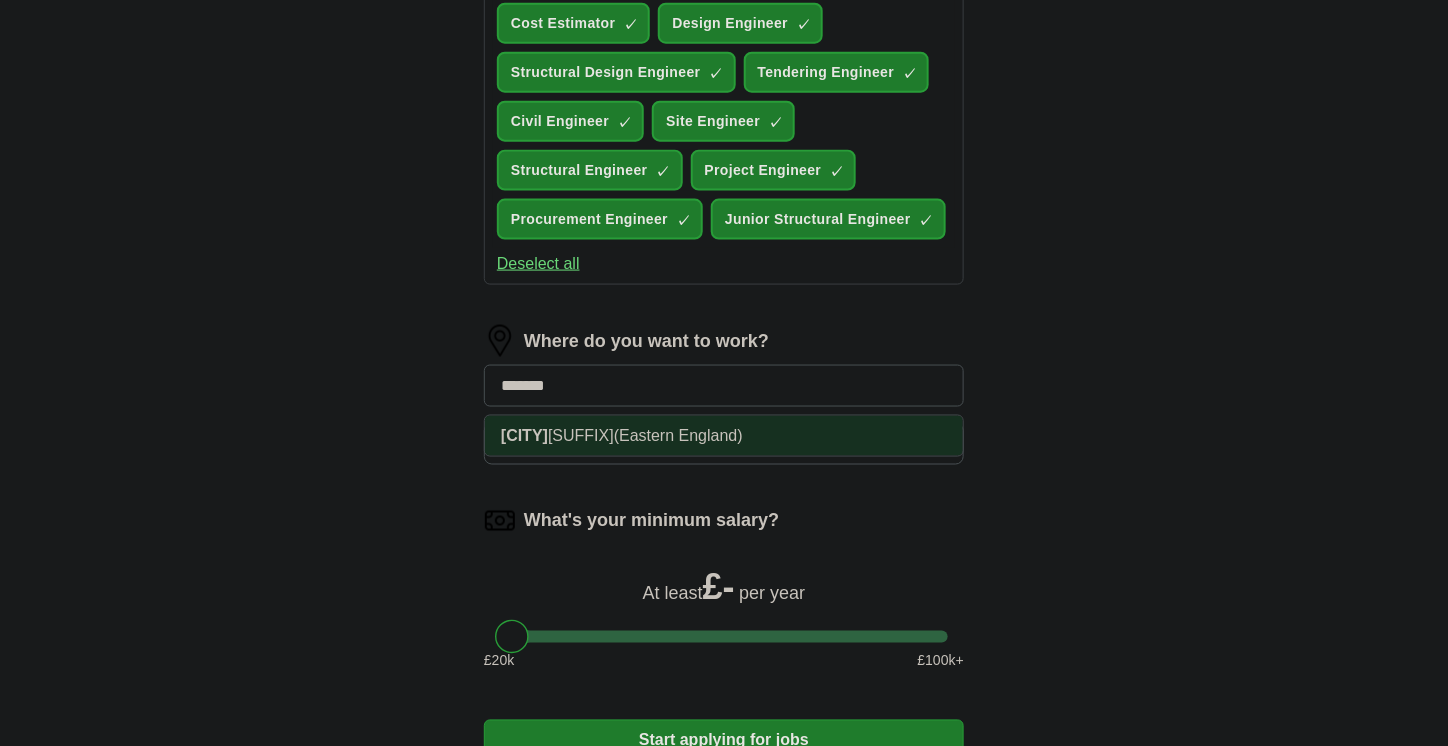 click on "[CITY]  ([REGION])" at bounding box center [724, 436] 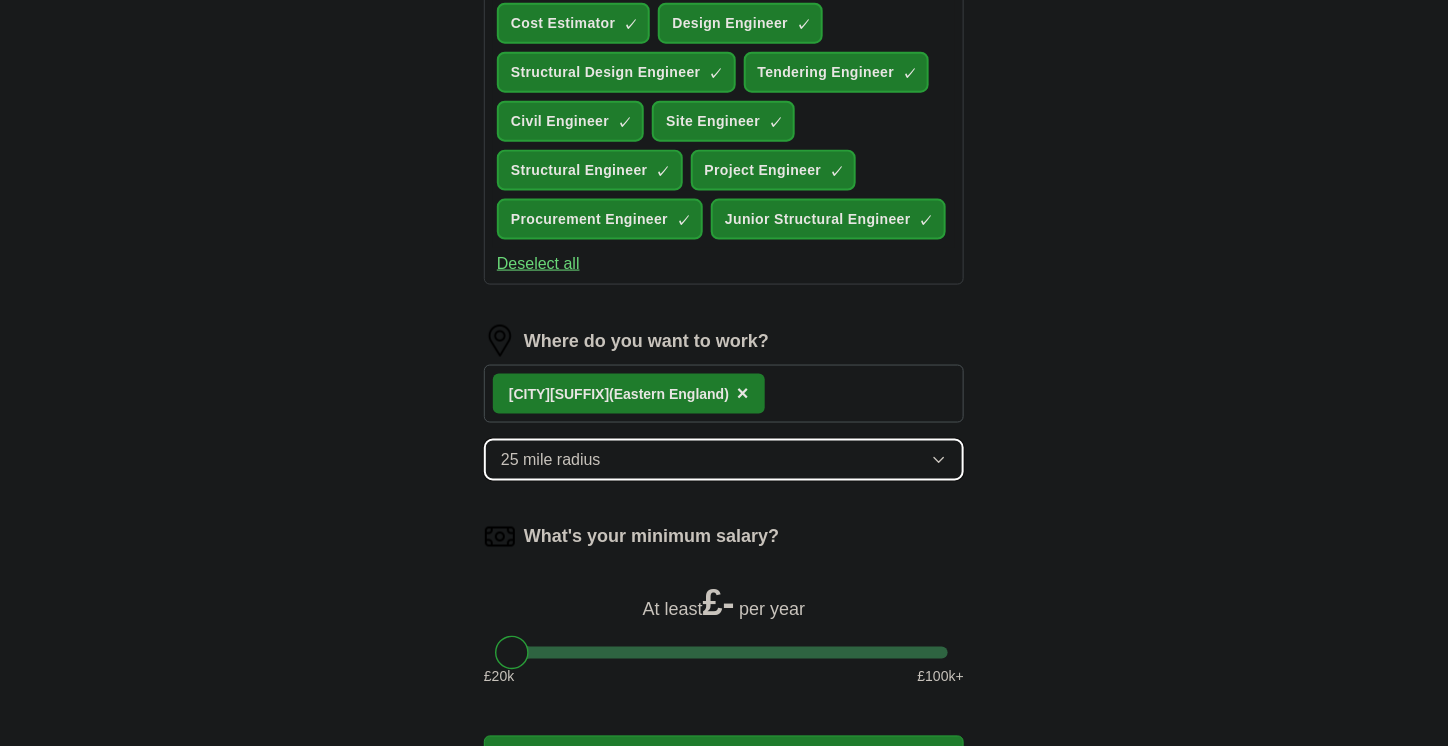 click on "25 mile radius" at bounding box center (551, 460) 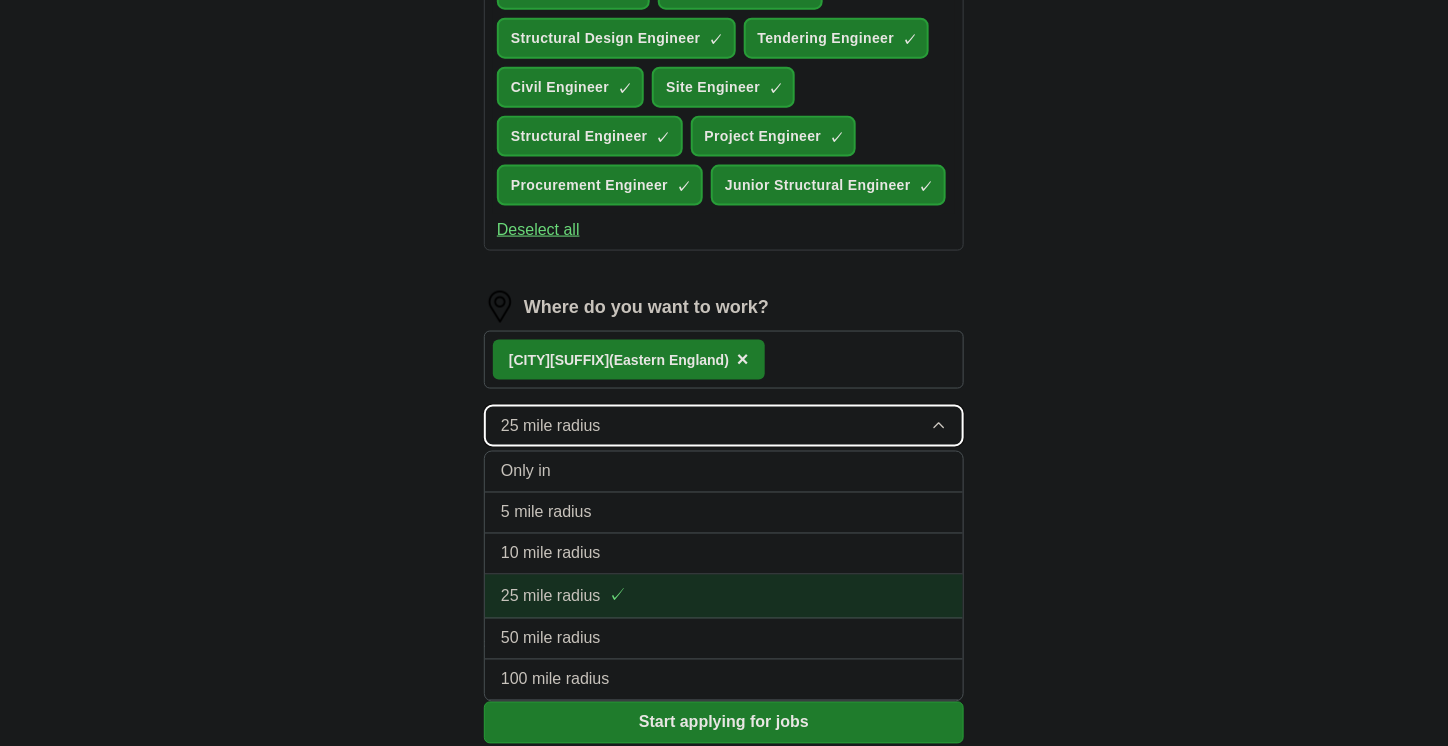 scroll, scrollTop: 900, scrollLeft: 0, axis: vertical 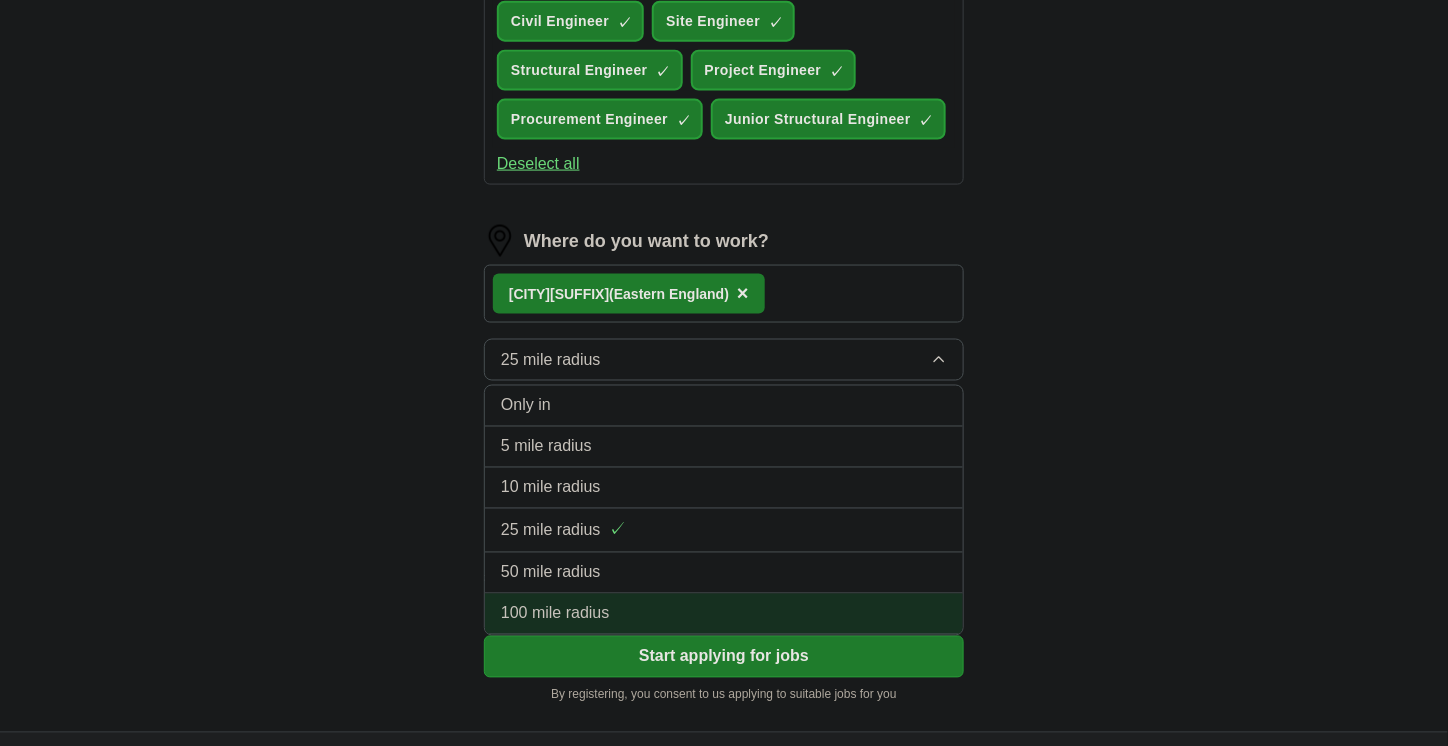 click on "100 mile radius" at bounding box center [724, 614] 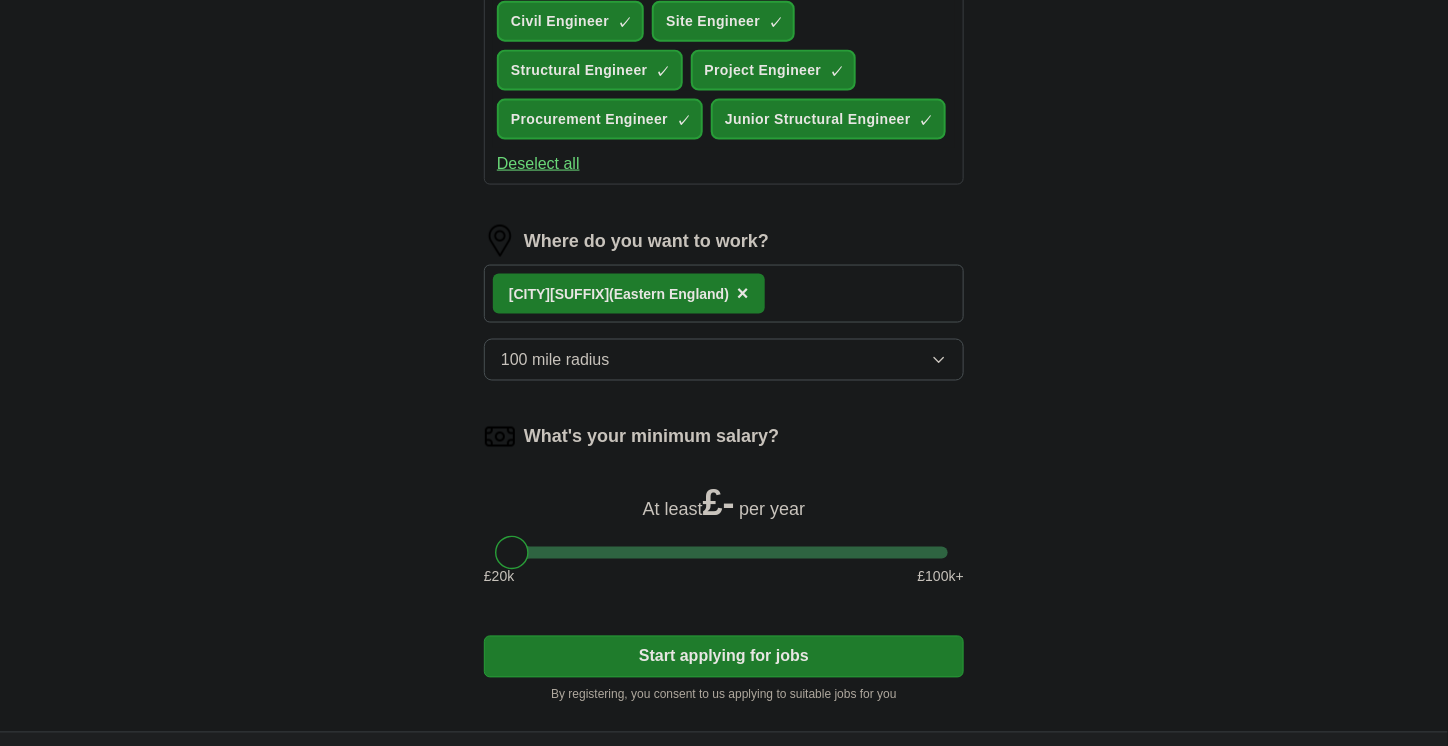 click on "ApplyIQ Let  ApplyIQ  do the hard work of searching and applying for jobs. Just tell us what you're looking for, and we'll do the rest. Select a CV CV - [FIRST] [LAST] - Structural Engineer - [DATE].pdf 27/07/2025, 20:56 Upload a different  CV By uploading your  CV  you agree to our   T&Cs   and   Privacy Notice . First Name ***** Last Name ****** What job are you looking for? Enter or select a minimum of 3 job titles (4-8 recommended) Cost Estimator ✓ × Design Engineer ✓ × Structural Design Engineer ✓ × Tendering Engineer ✓ × Civil Engineer ✓ × Site Engineer ✓ × Structural Engineer ✓ × Project Engineer ✓ × Procurement Engineer ✓ × Junior Structural Engineer ✓ × Deselect all Where do you want to work? [CITY]  ([REGION]) × 100 mile radius What's your minimum salary? At least  £ -   per year £ 20 k £ 100 k+ Start applying for jobs By registering, you consent to us applying to suitable jobs for you" at bounding box center [724, -54] 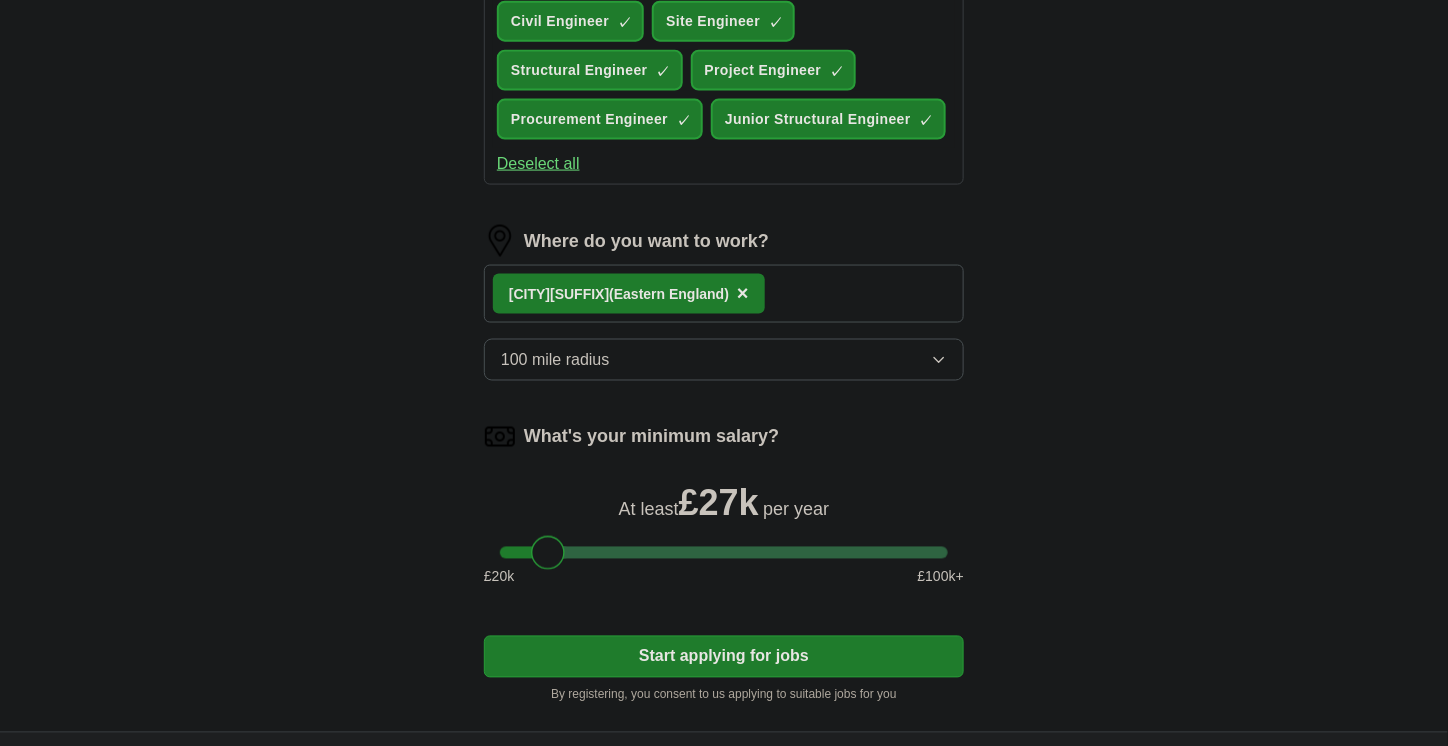 drag, startPoint x: 506, startPoint y: 547, endPoint x: 541, endPoint y: 543, distance: 35.22783 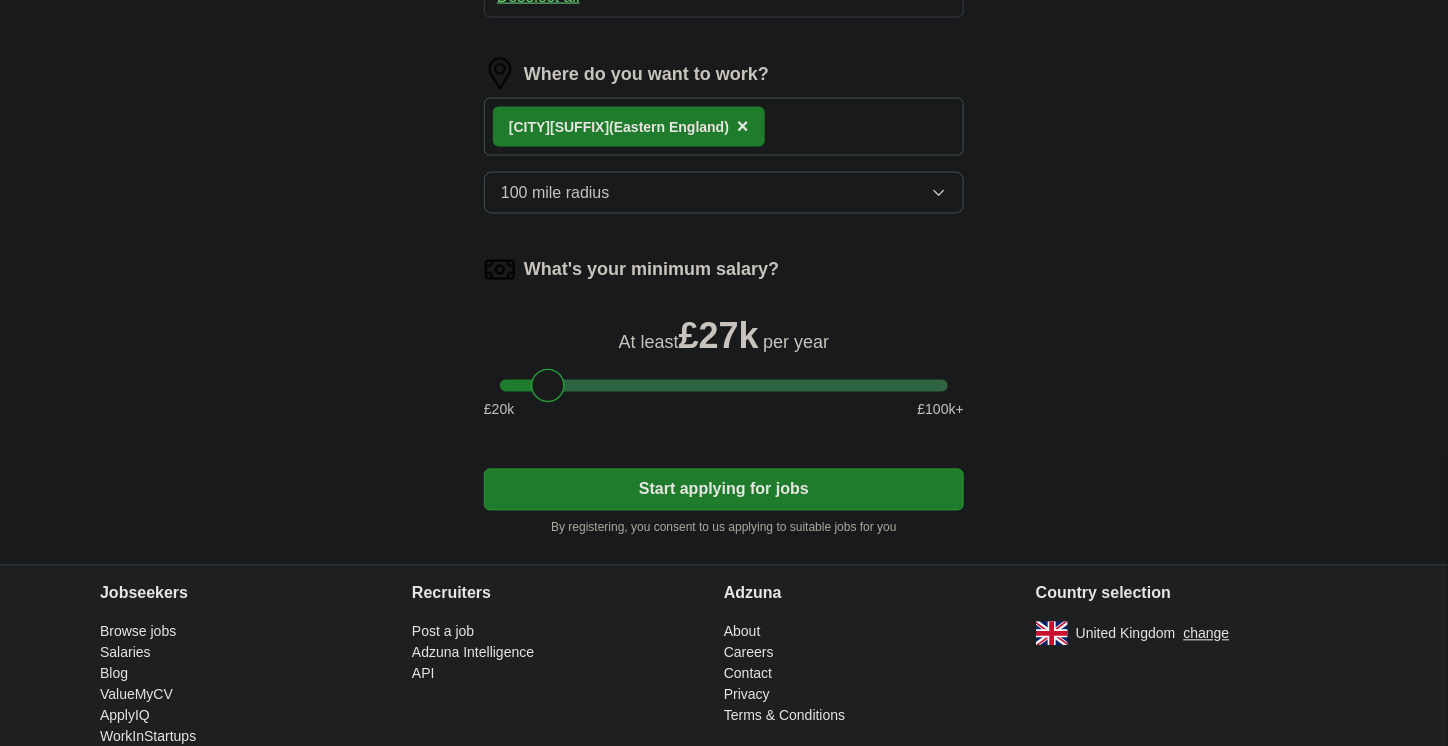 scroll, scrollTop: 1098, scrollLeft: 0, axis: vertical 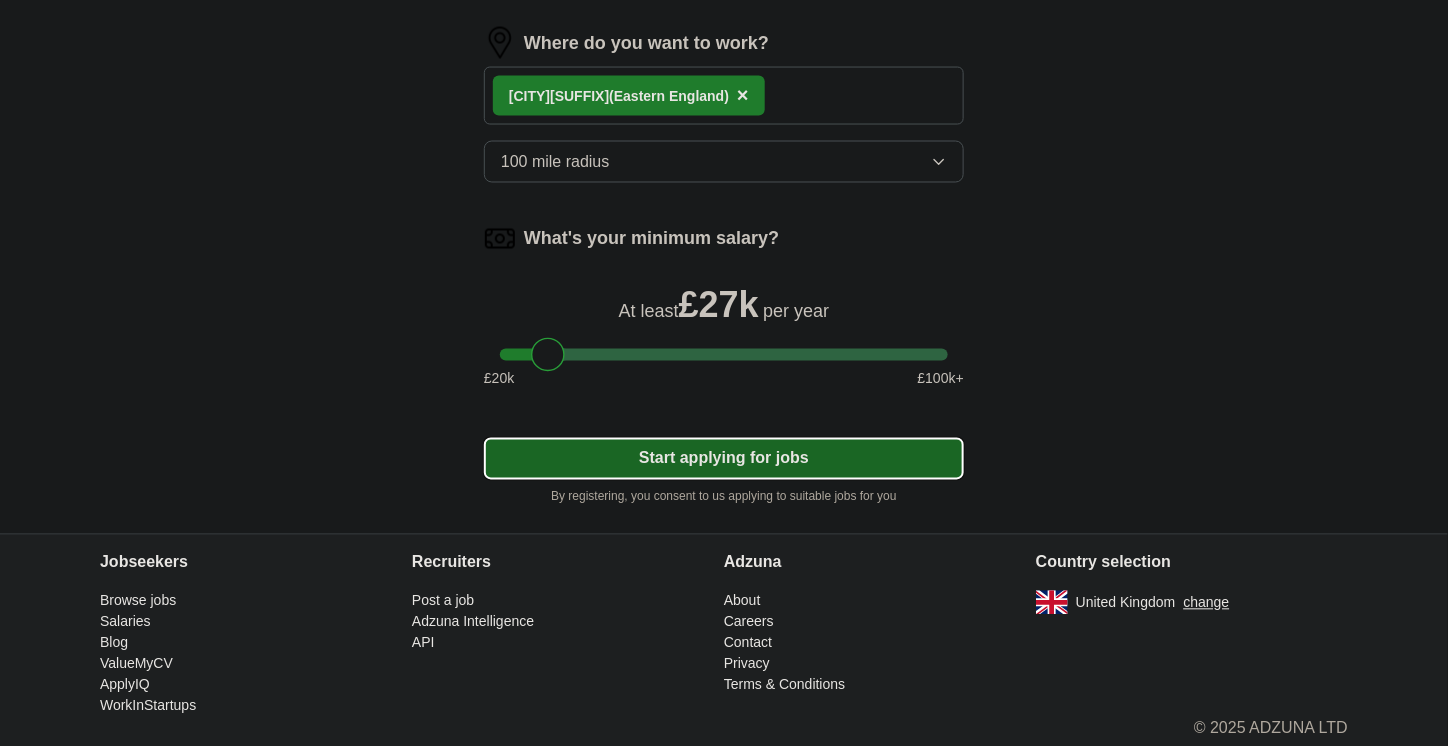 click on "Start applying for jobs" at bounding box center [724, 459] 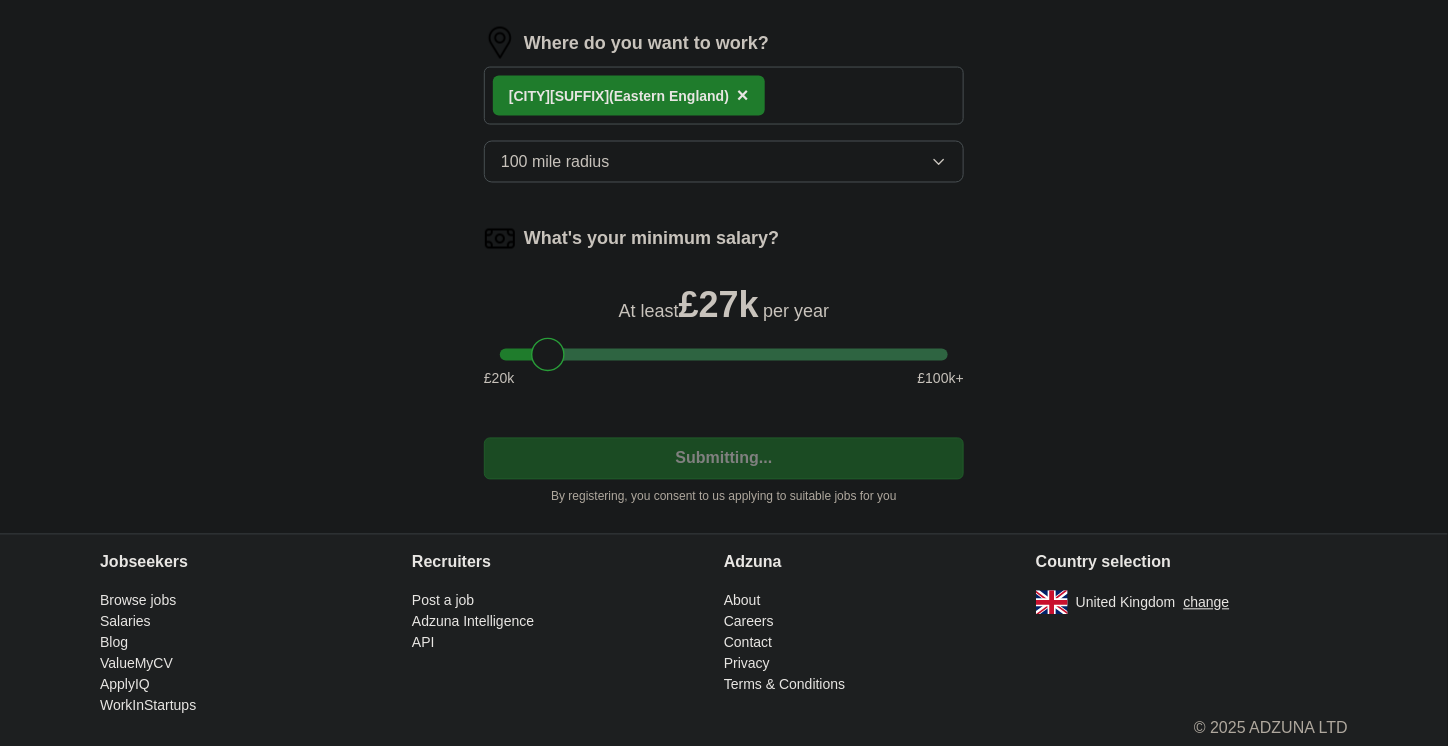 select on "**" 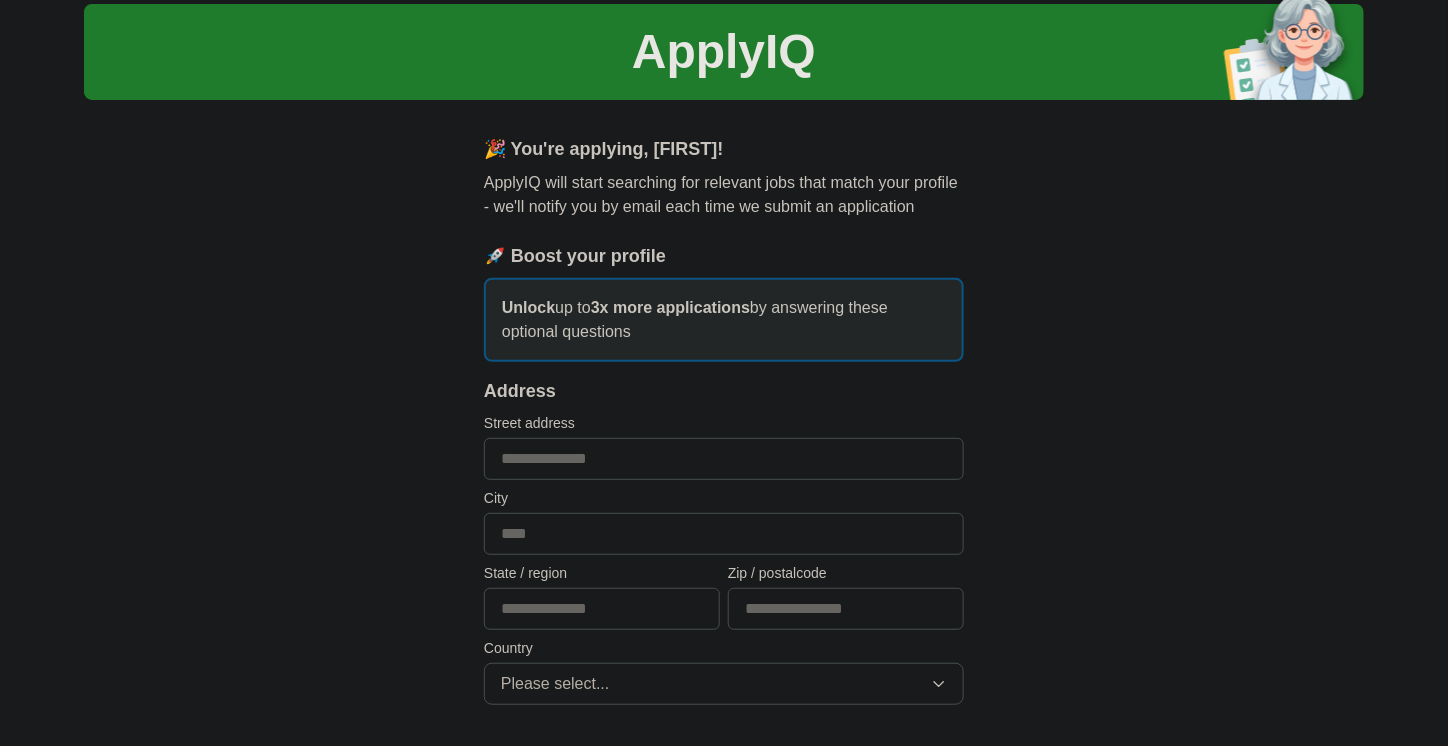 scroll, scrollTop: 0, scrollLeft: 0, axis: both 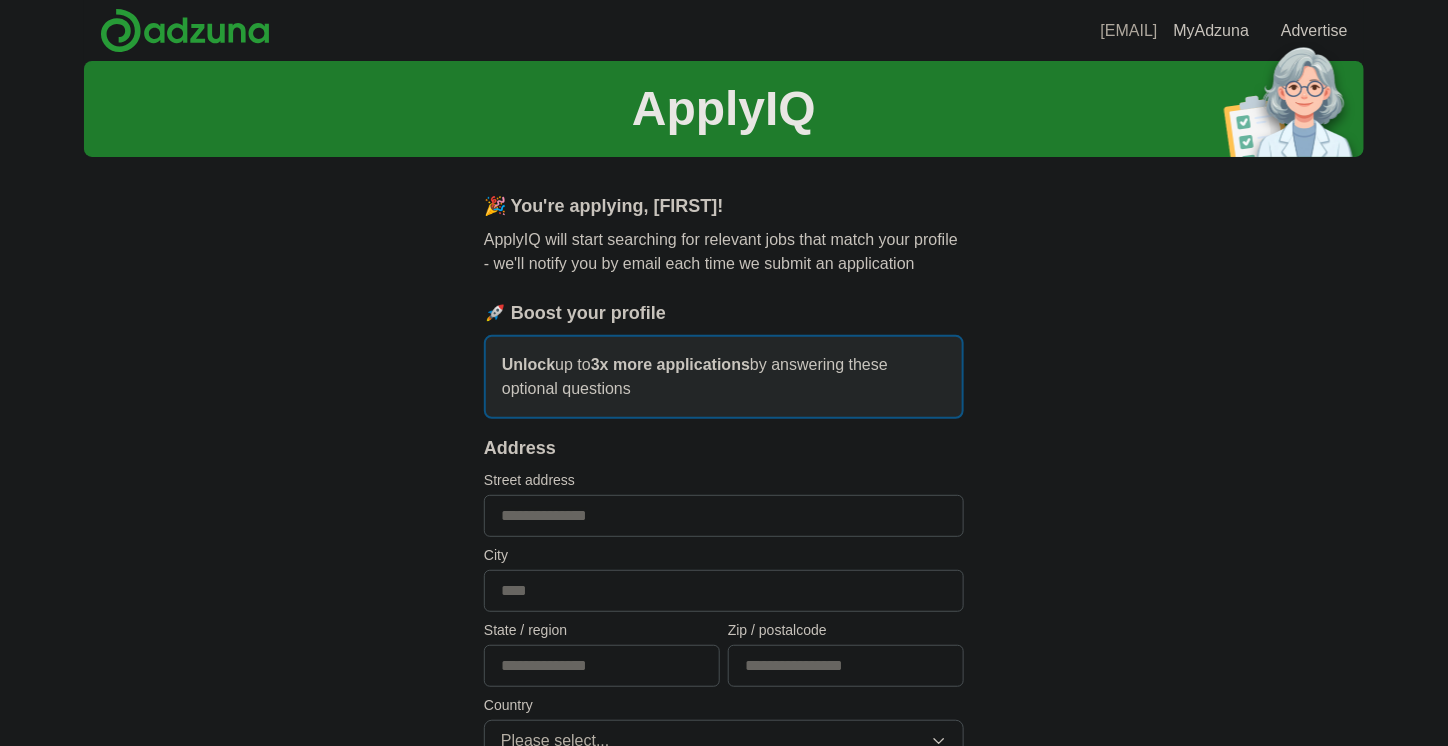 click on "**********" at bounding box center [724, 958] 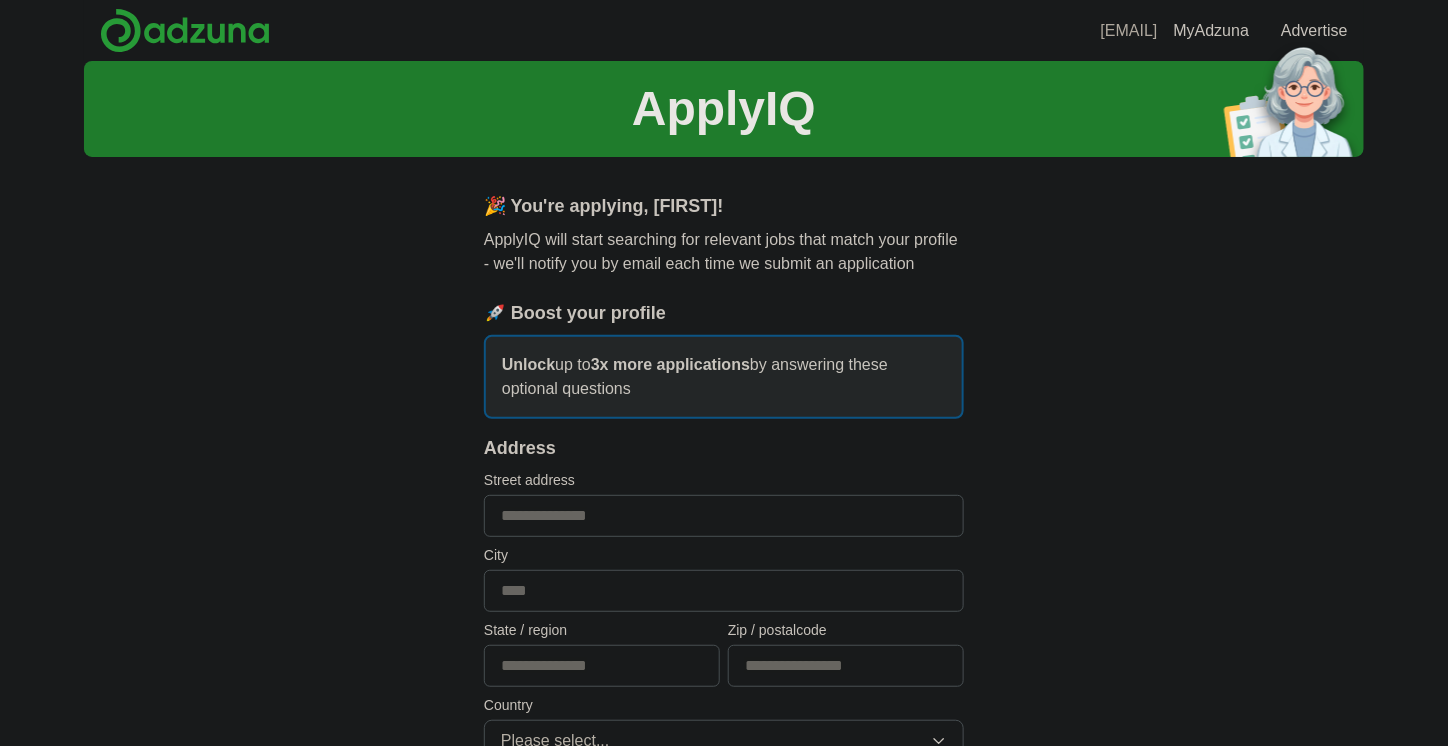 click on "Address Street address City State / region Zip / postalcode Country Please select..." at bounding box center (724, 610) 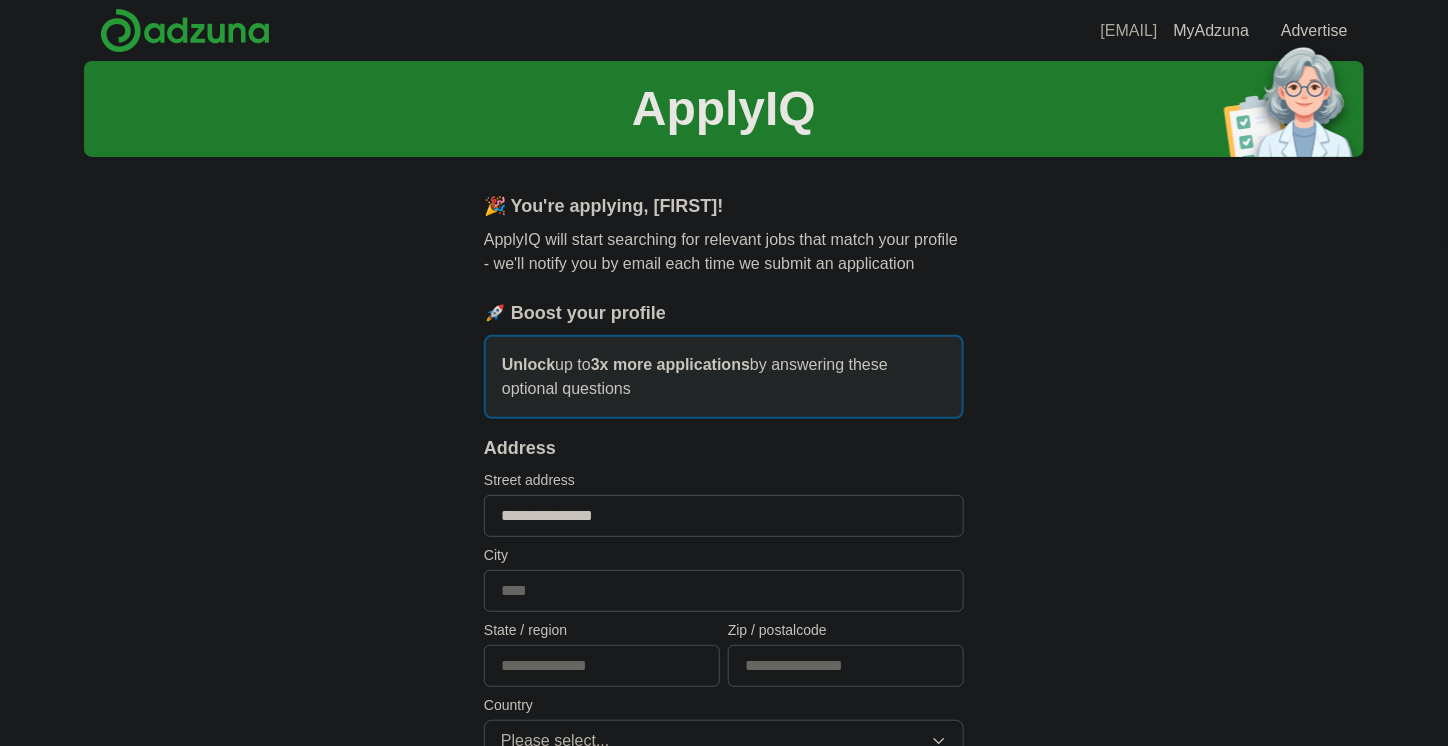 type on "**********" 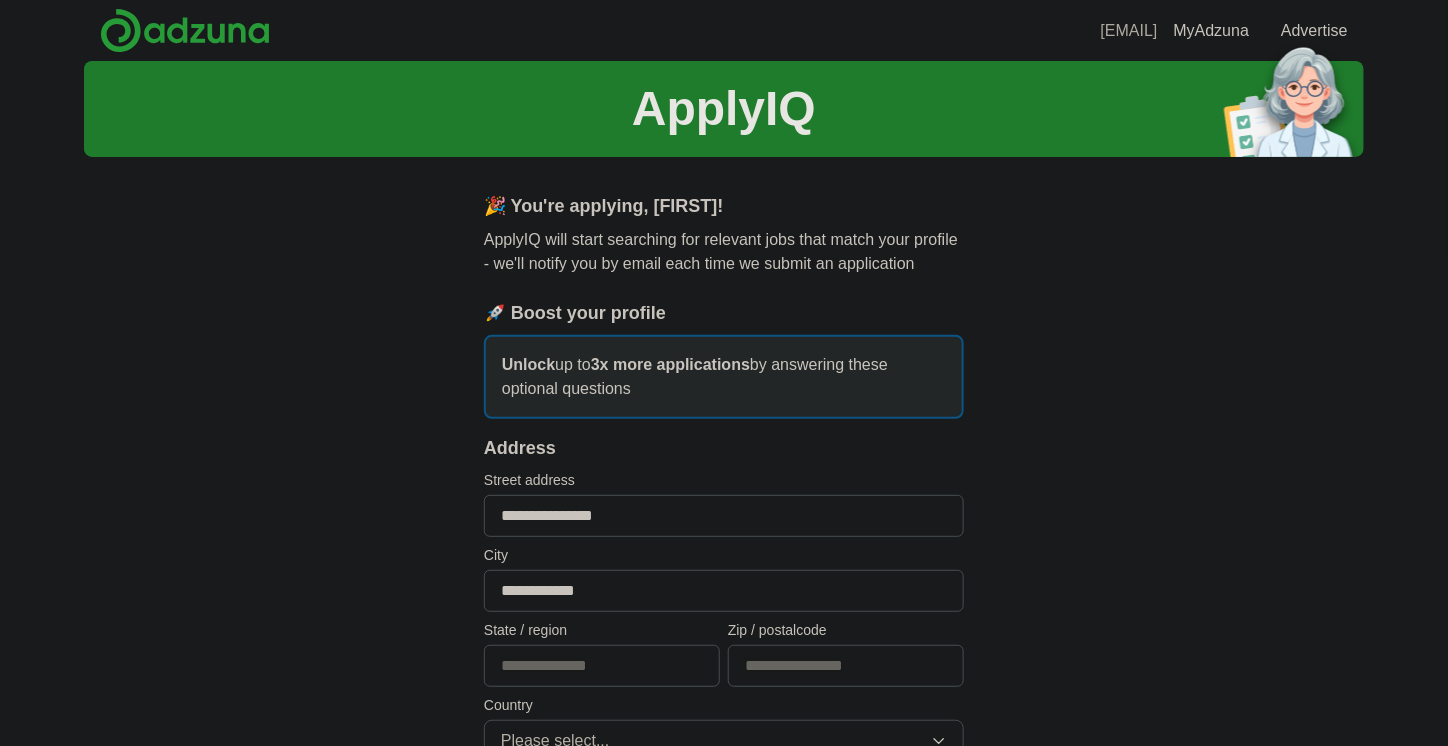 type on "**********" 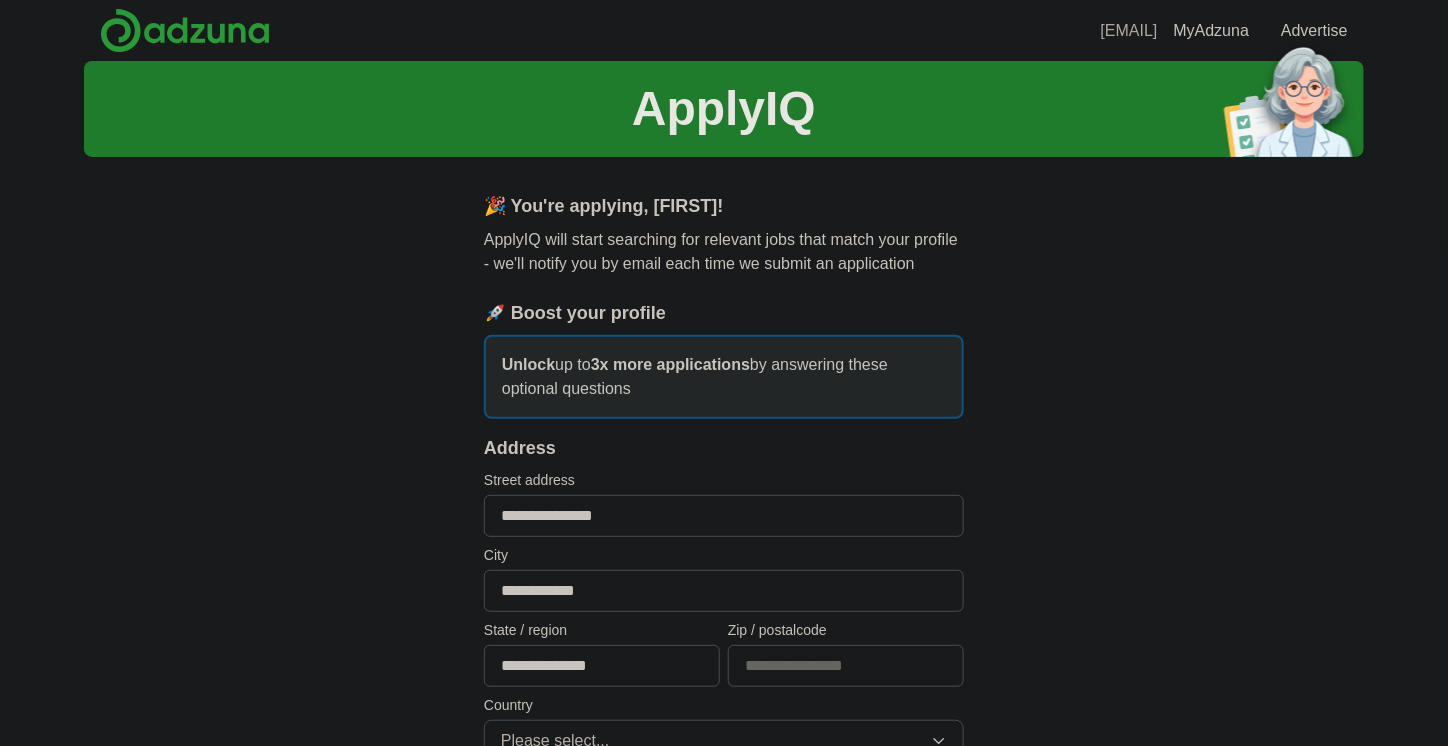 type on "*******" 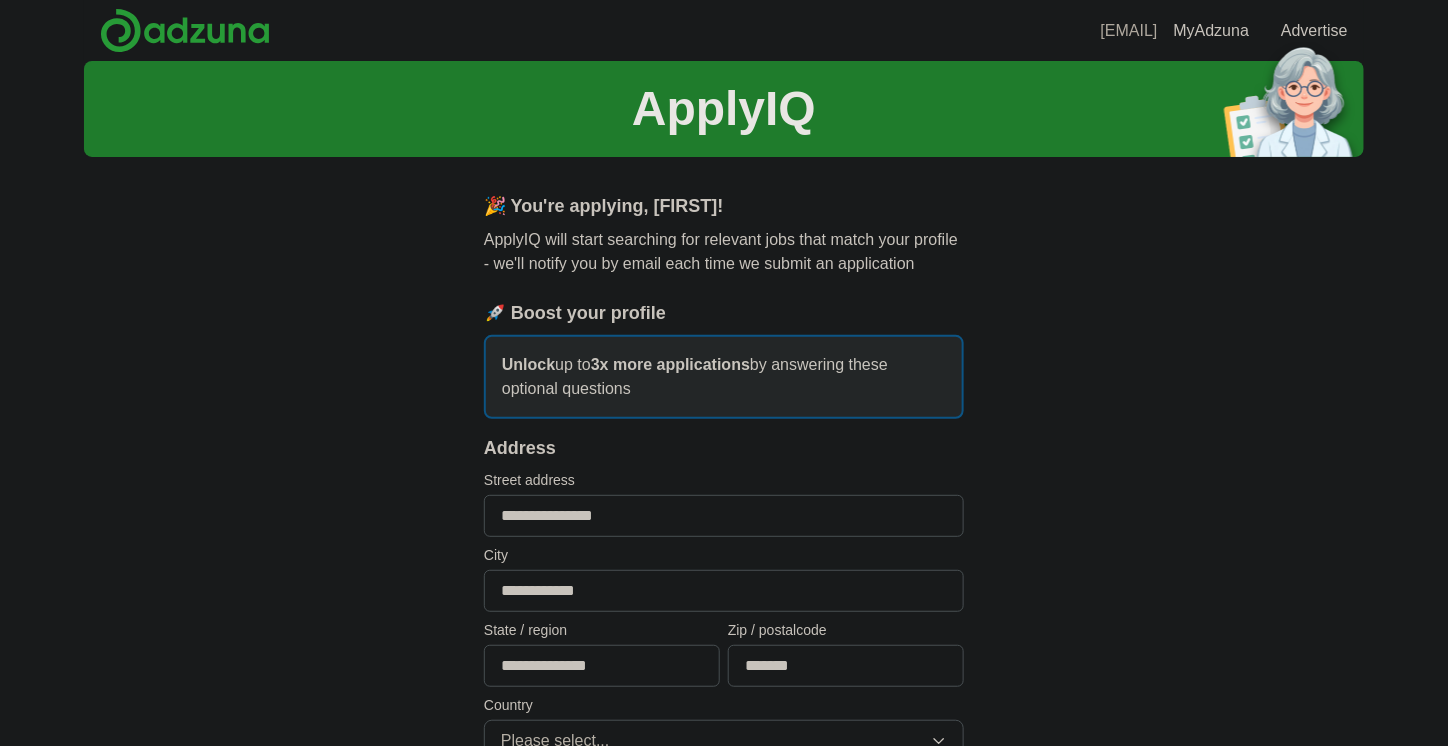 click on "**********" at bounding box center (724, 958) 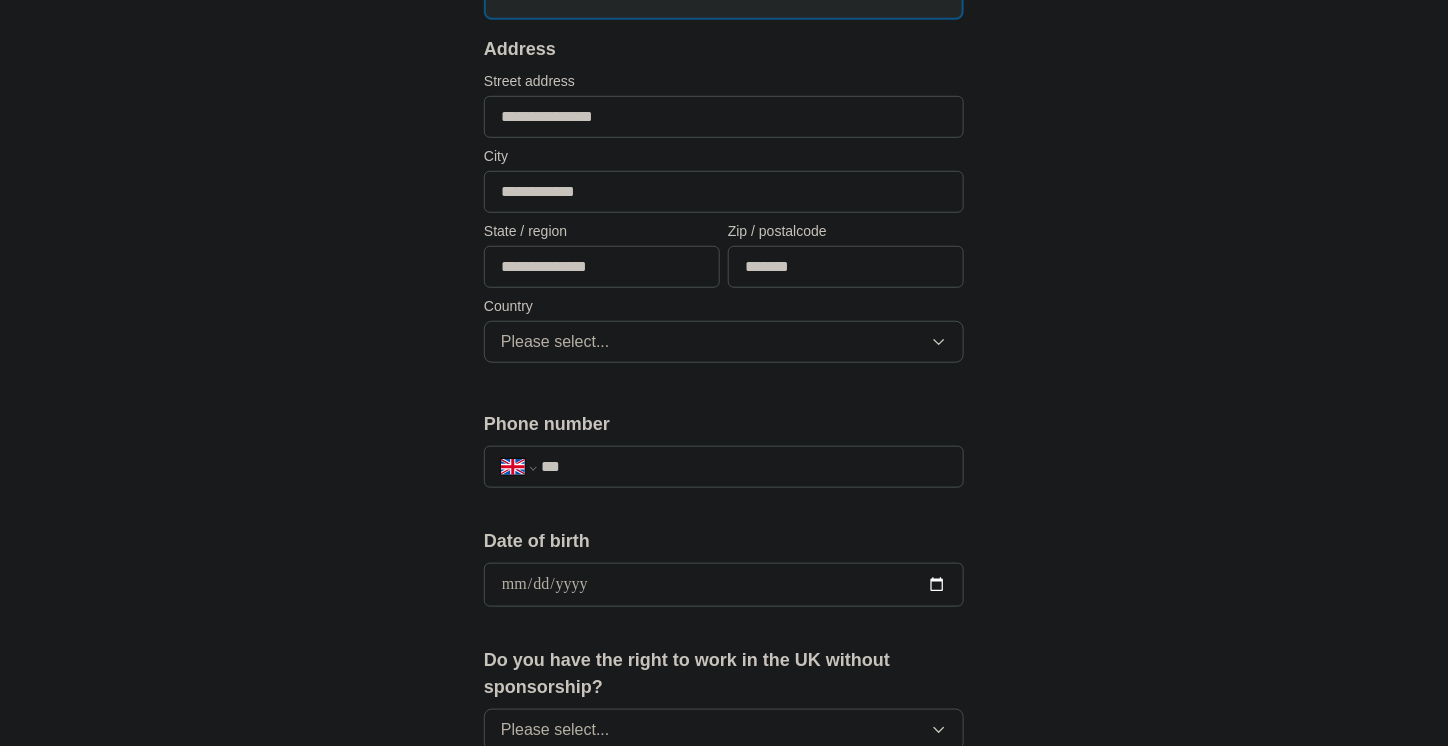 scroll, scrollTop: 400, scrollLeft: 0, axis: vertical 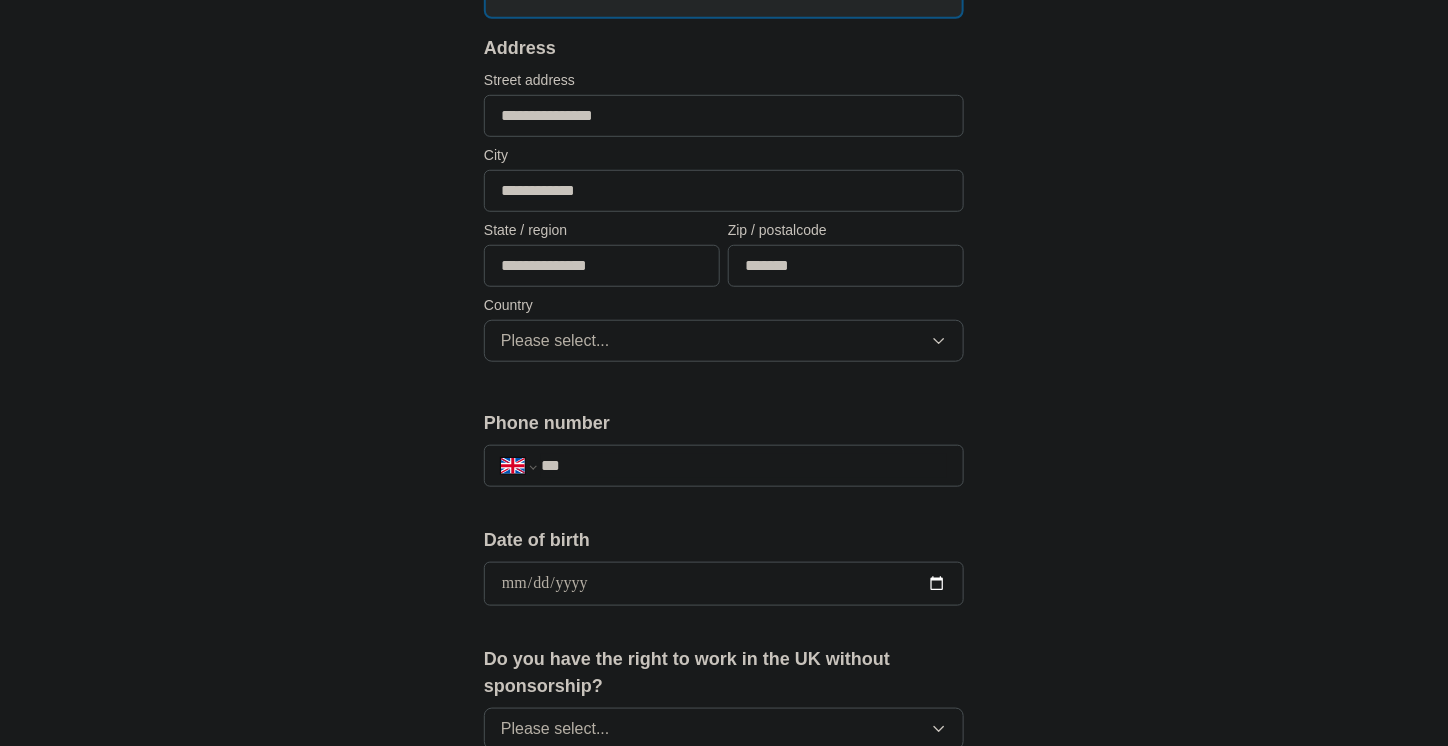click on "**********" at bounding box center (724, 210) 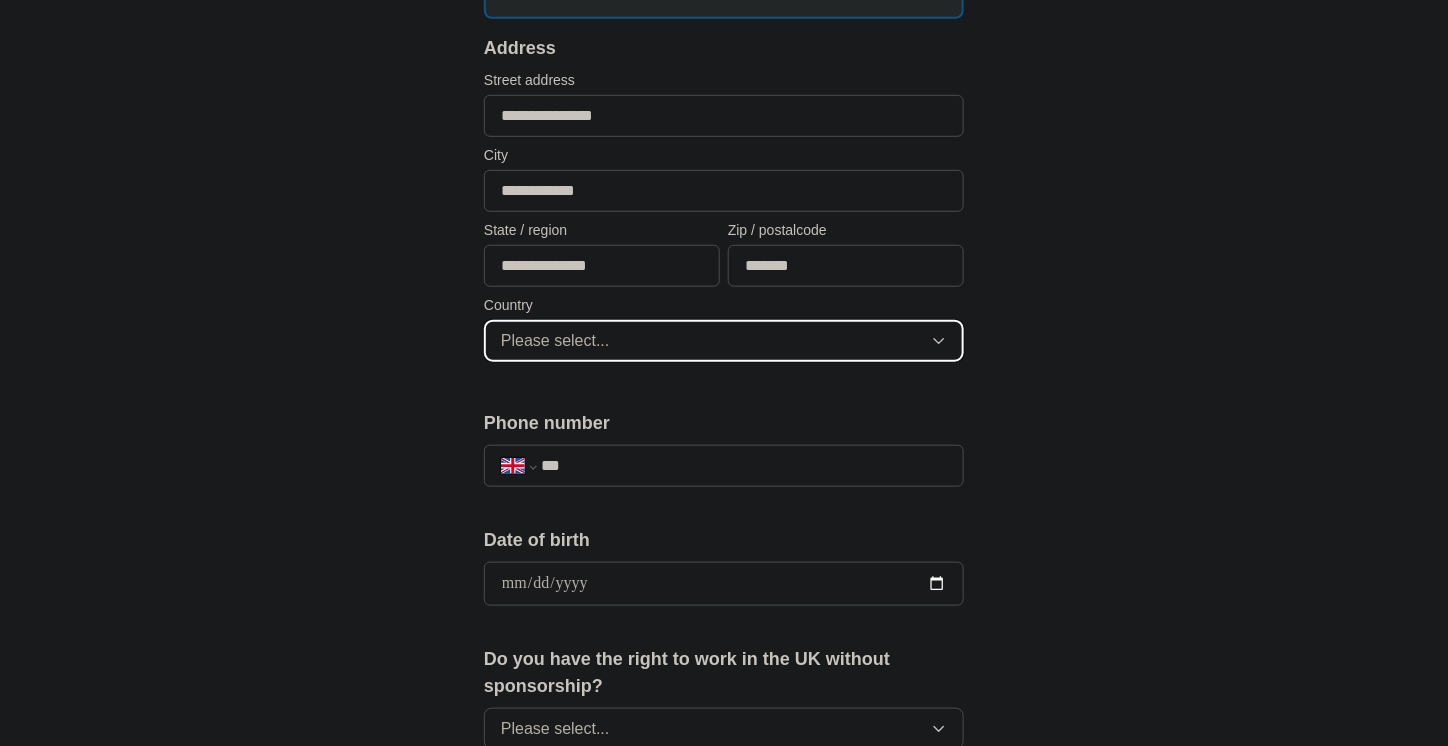 click on "Please select..." at bounding box center (724, 341) 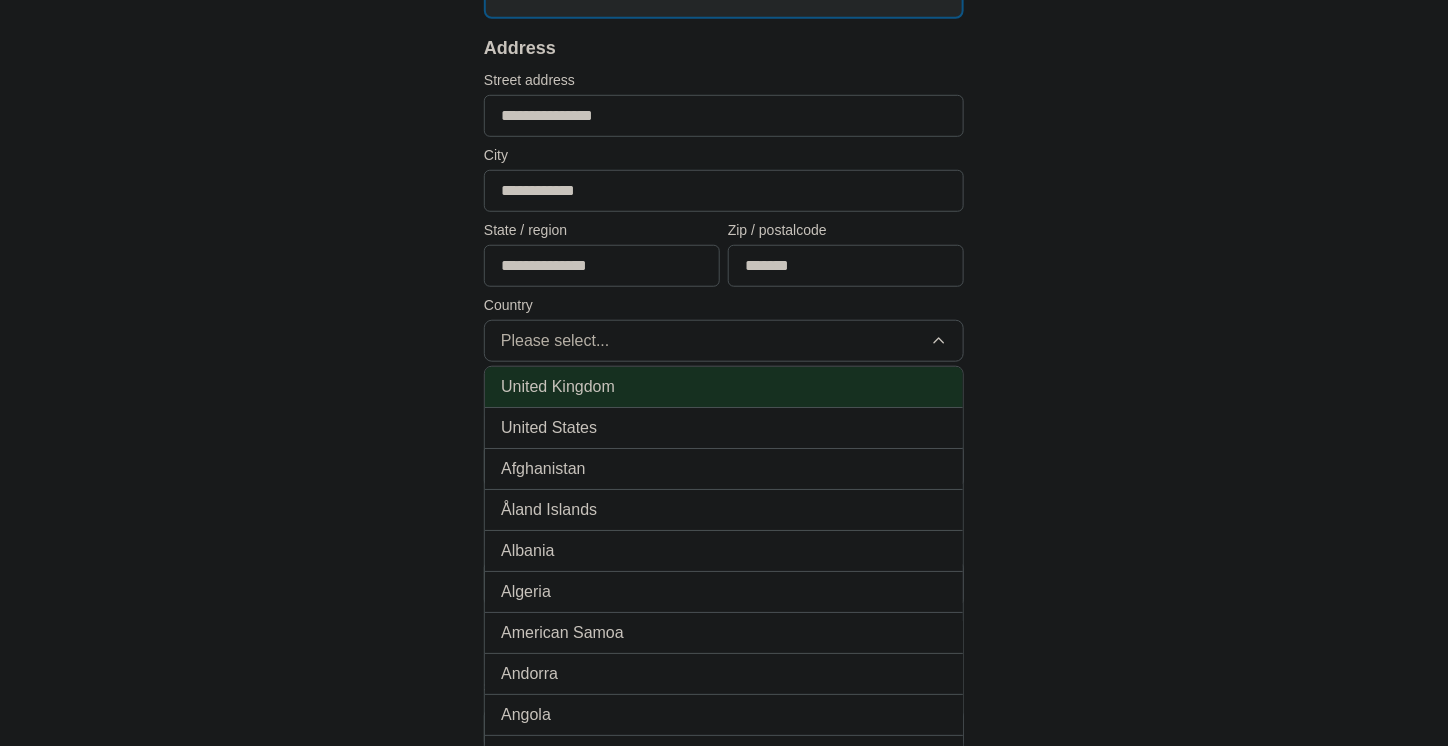 click on "United Kingdom" at bounding box center [558, 387] 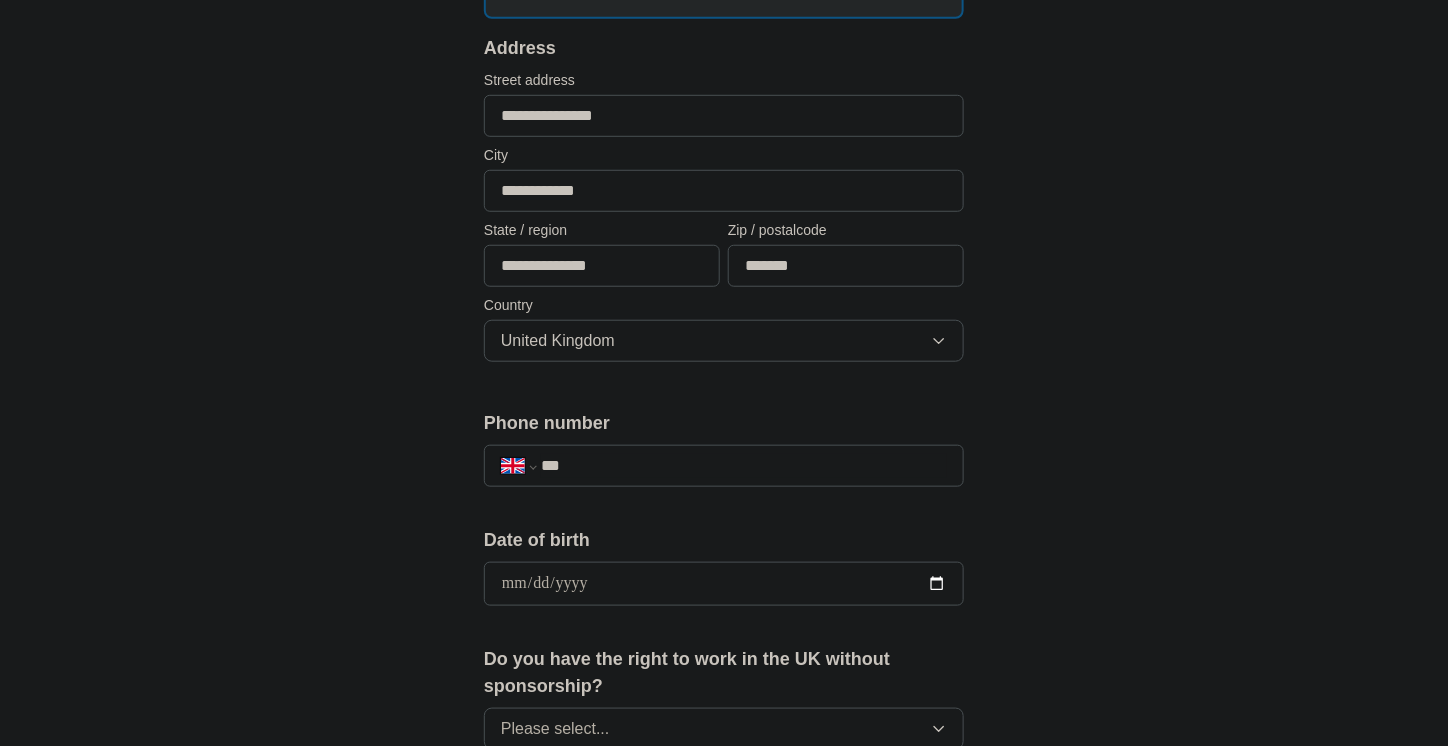 click on "**********" at bounding box center (724, 558) 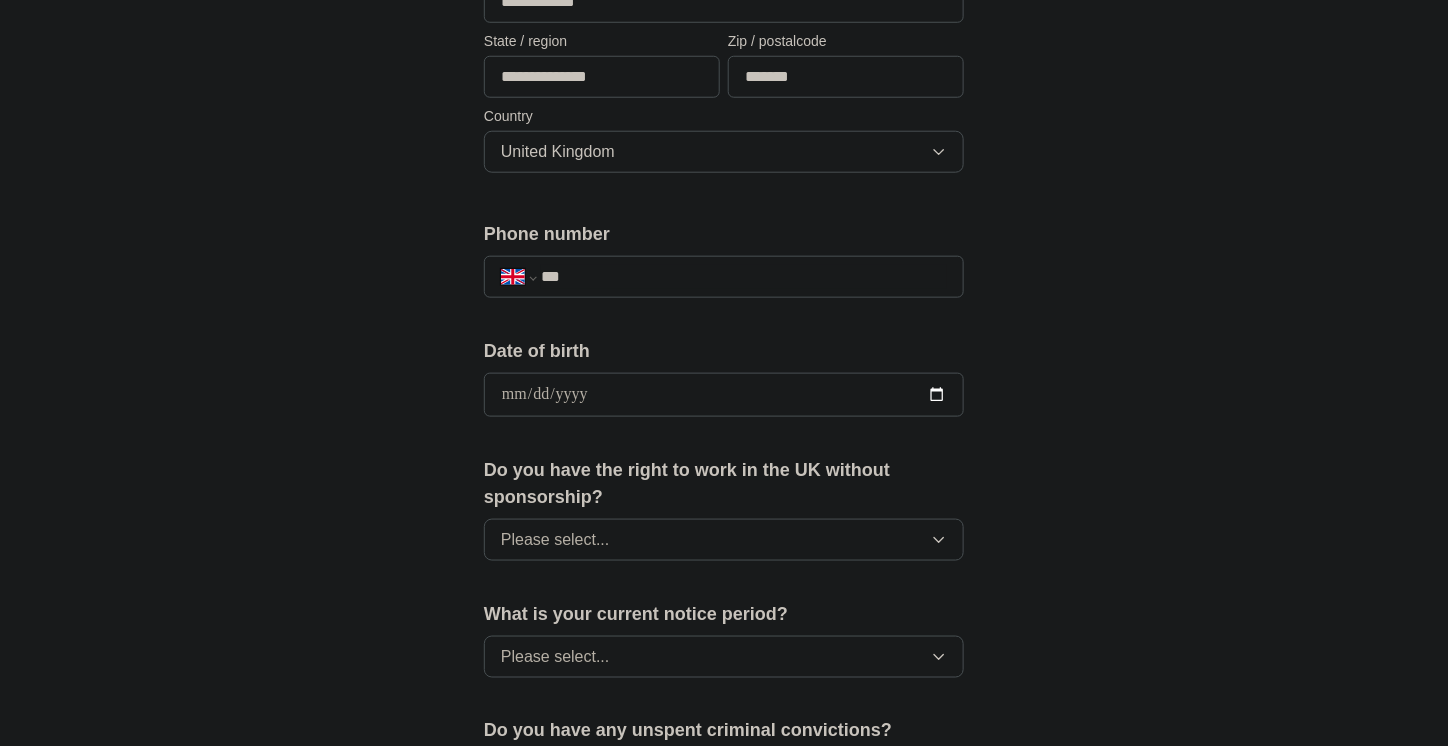 scroll, scrollTop: 600, scrollLeft: 0, axis: vertical 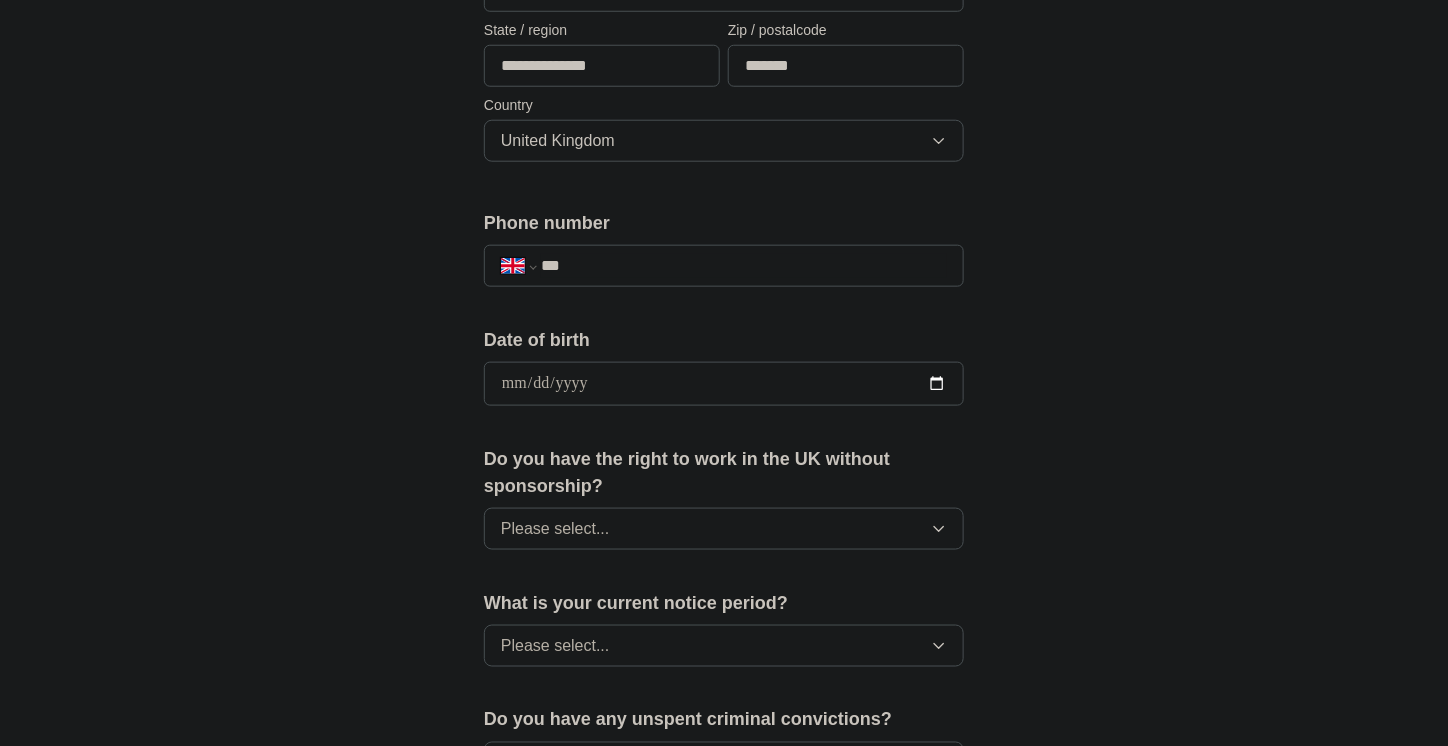 click on "***" at bounding box center (744, 266) 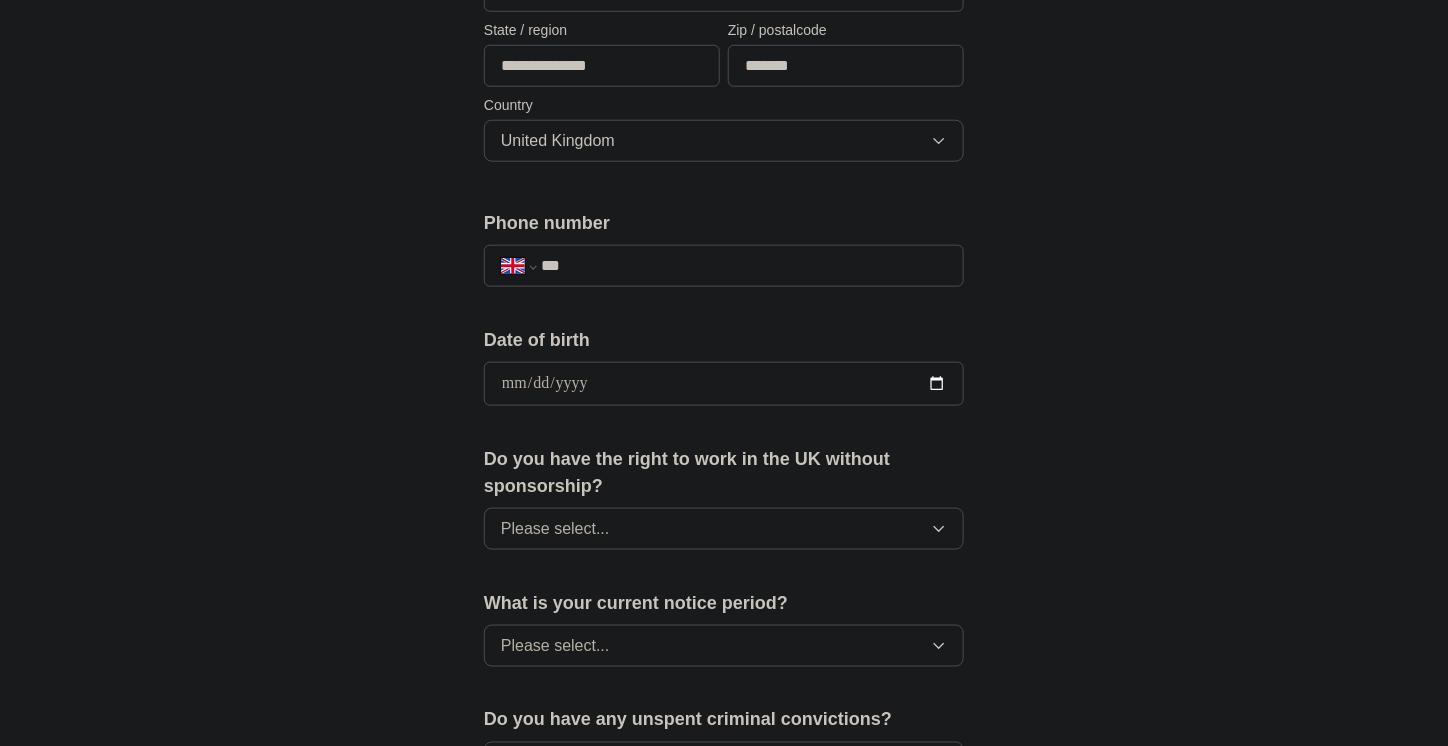 type on "**********" 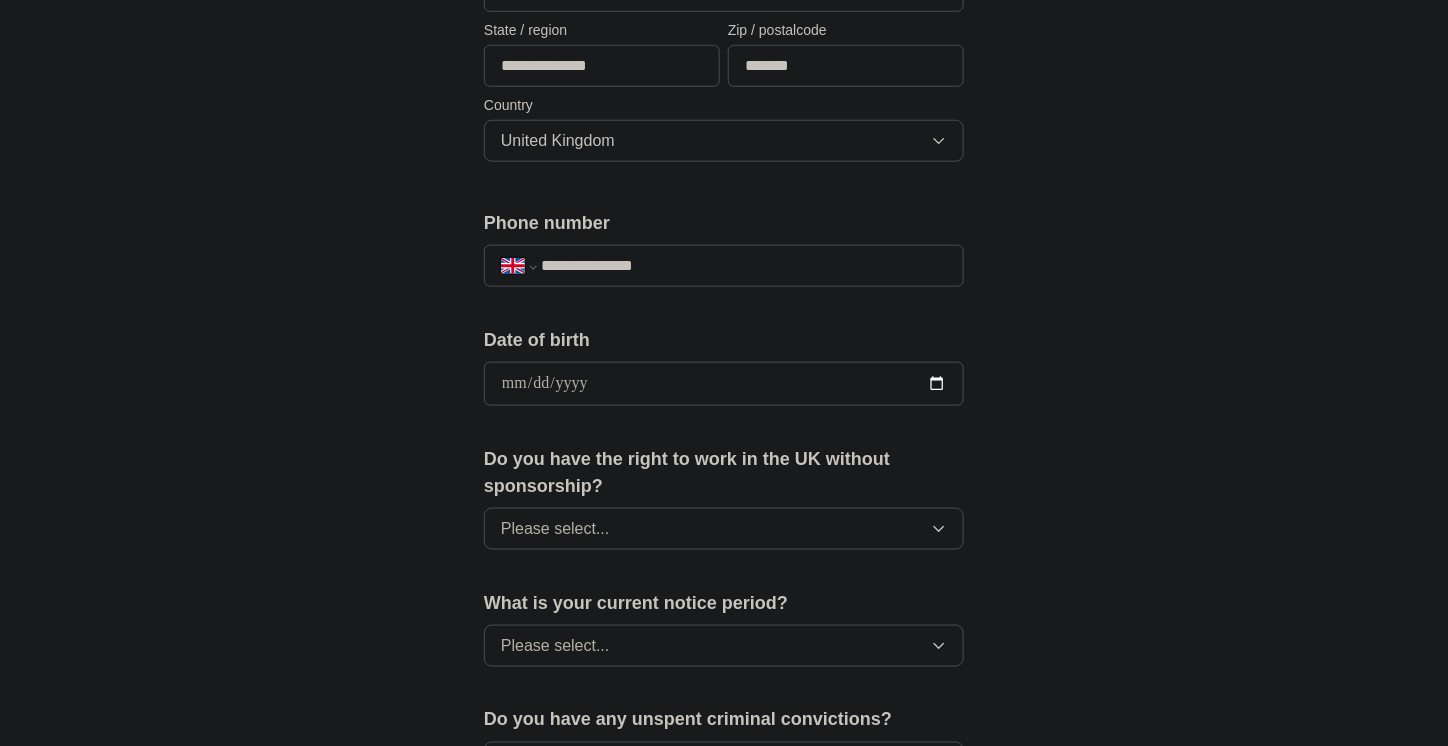 click on "**********" at bounding box center (724, 358) 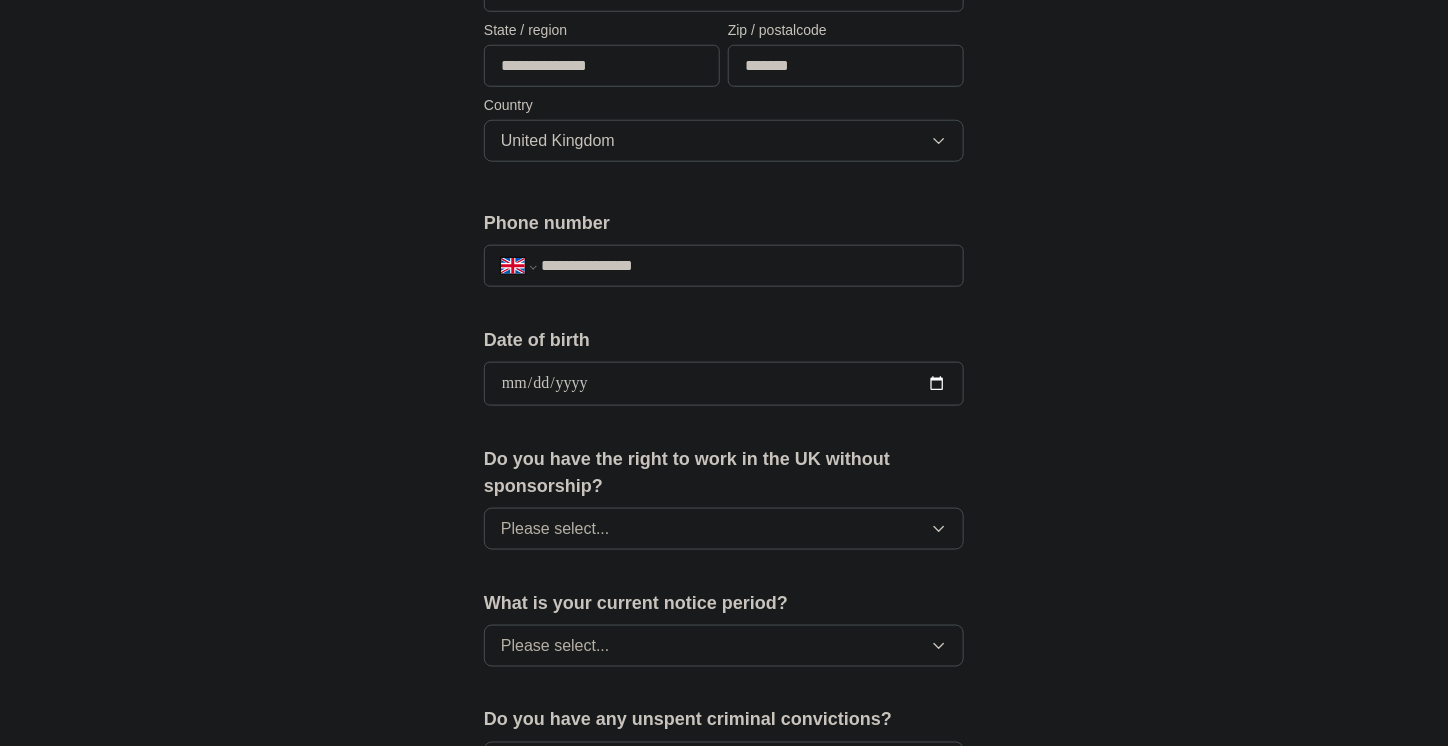 type on "**********" 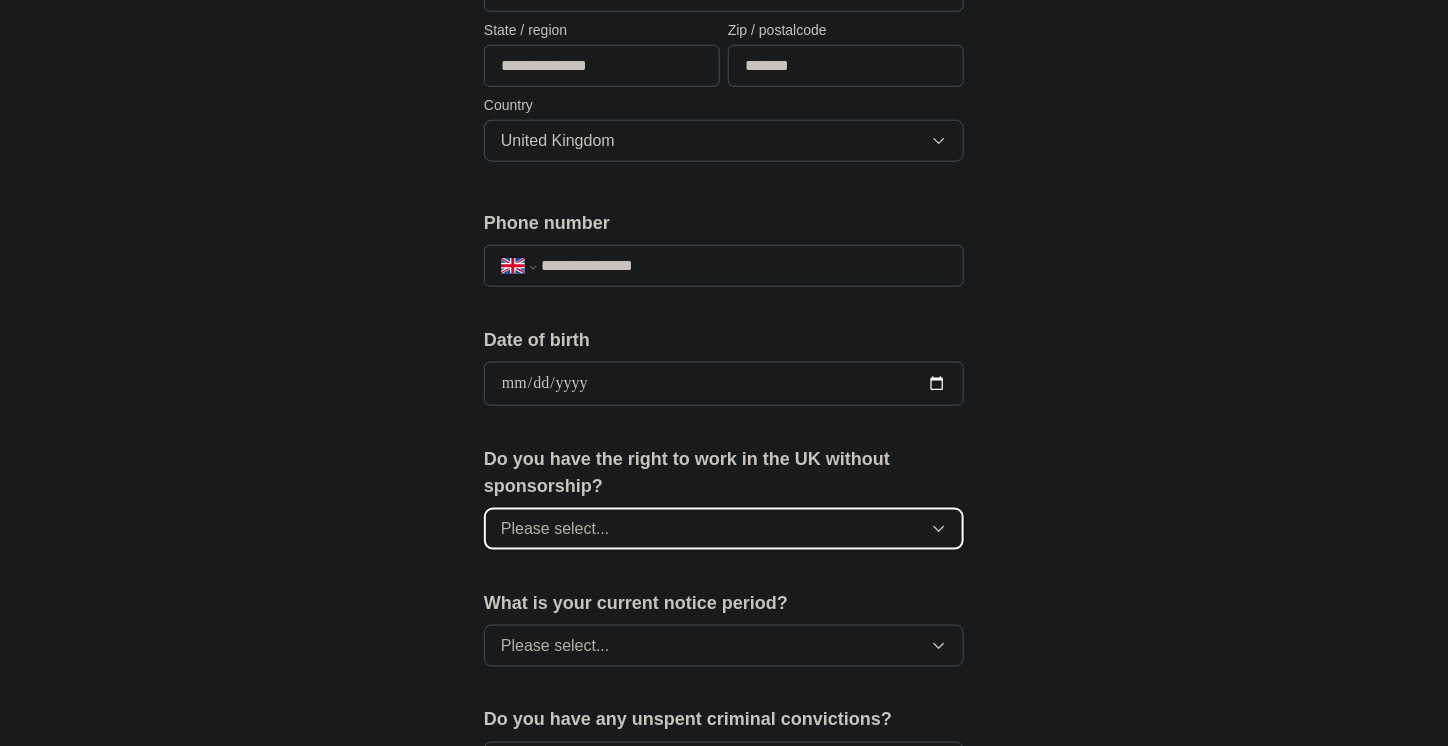 click on "Please select..." at bounding box center [724, 529] 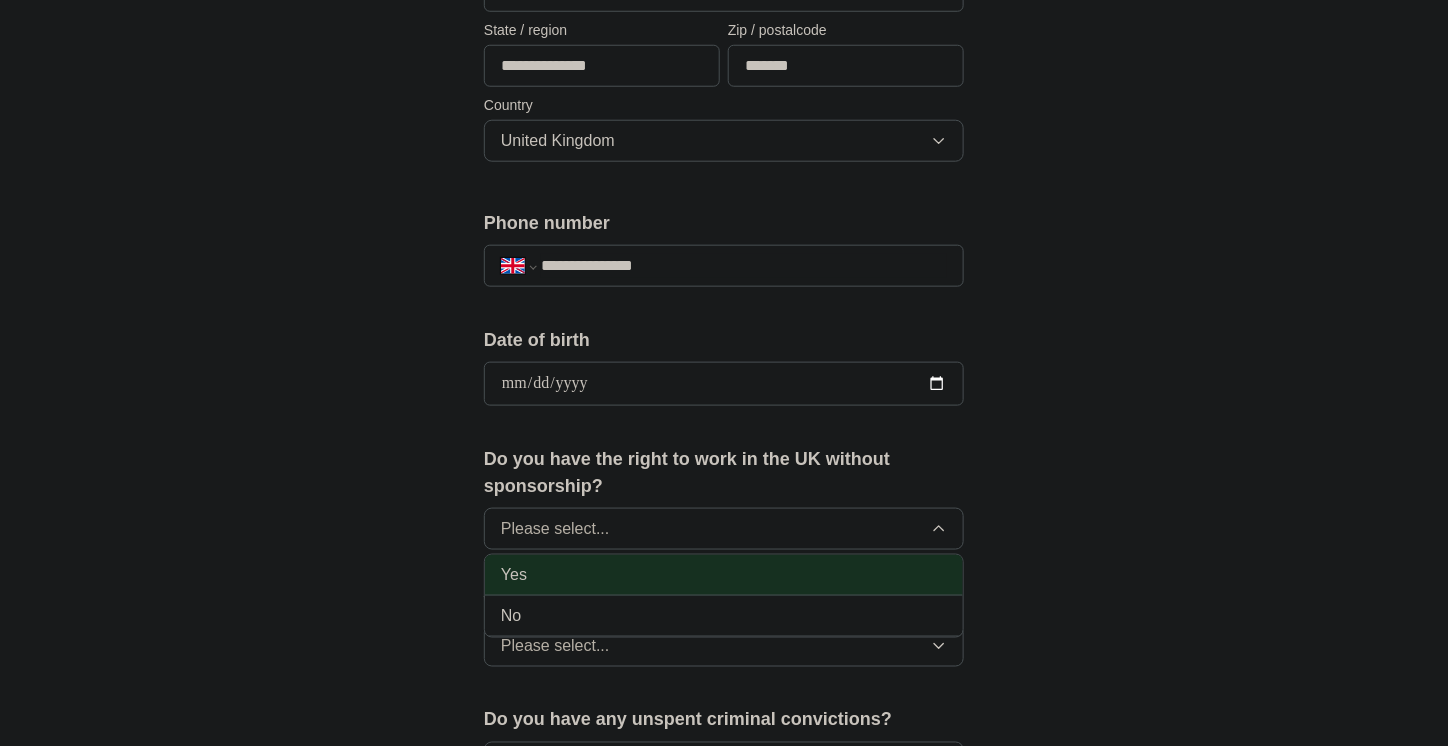 click on "Yes" at bounding box center [724, 575] 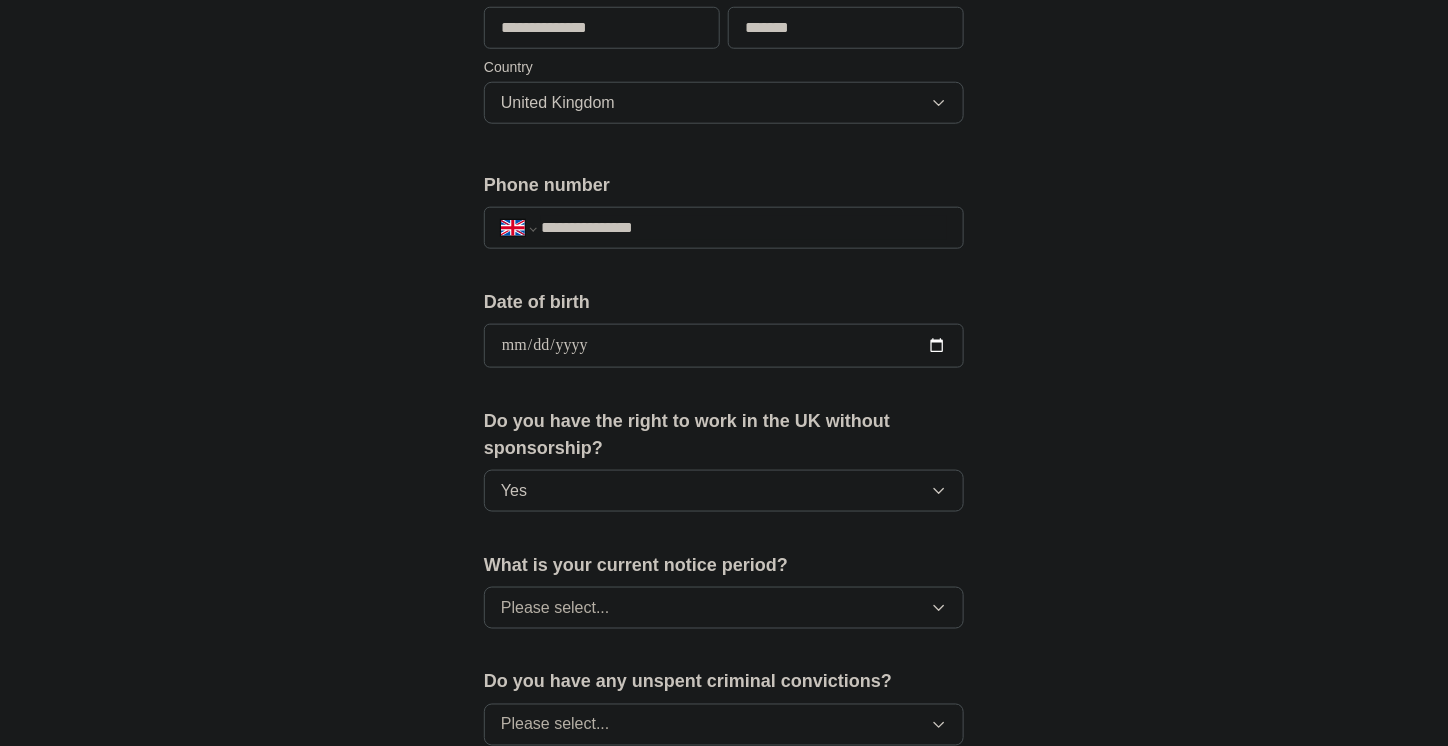 scroll, scrollTop: 800, scrollLeft: 0, axis: vertical 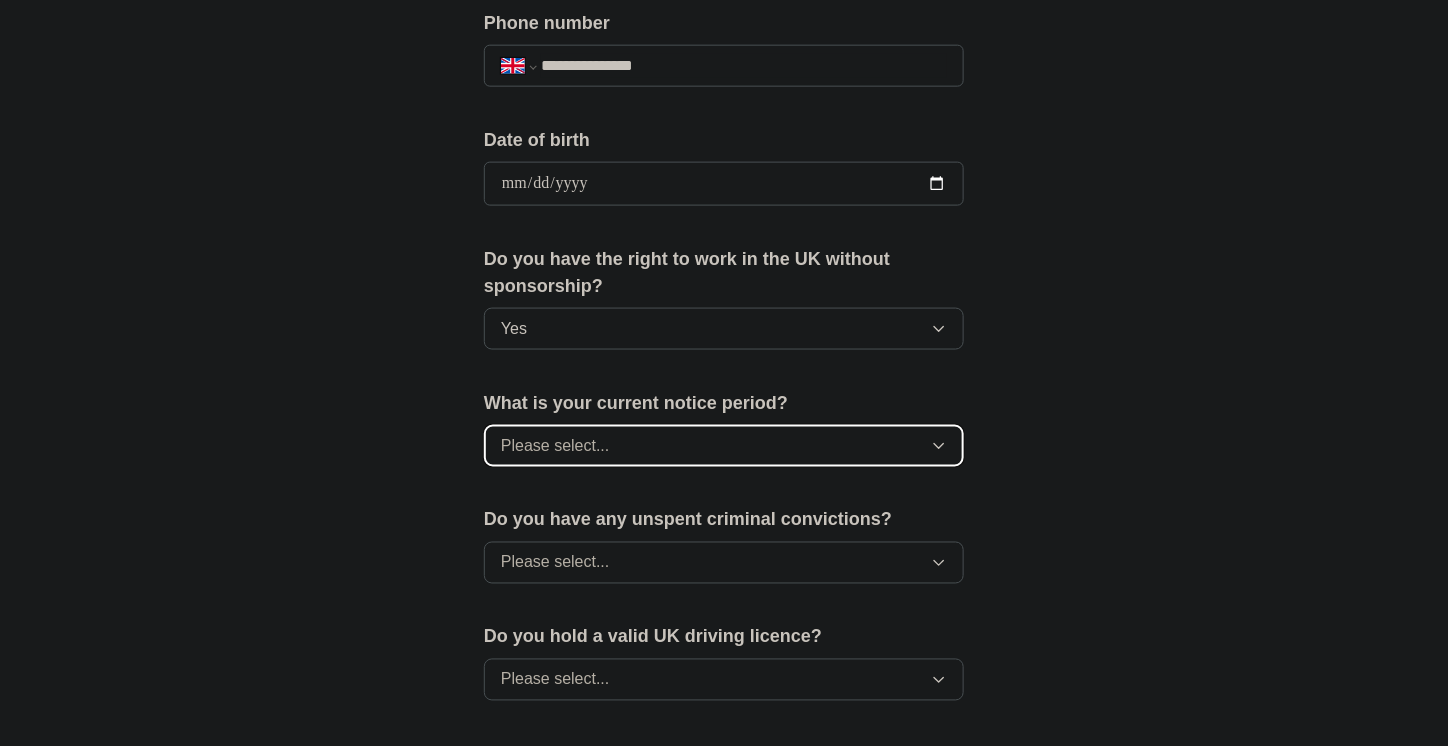 click on "Please select..." at bounding box center (724, 446) 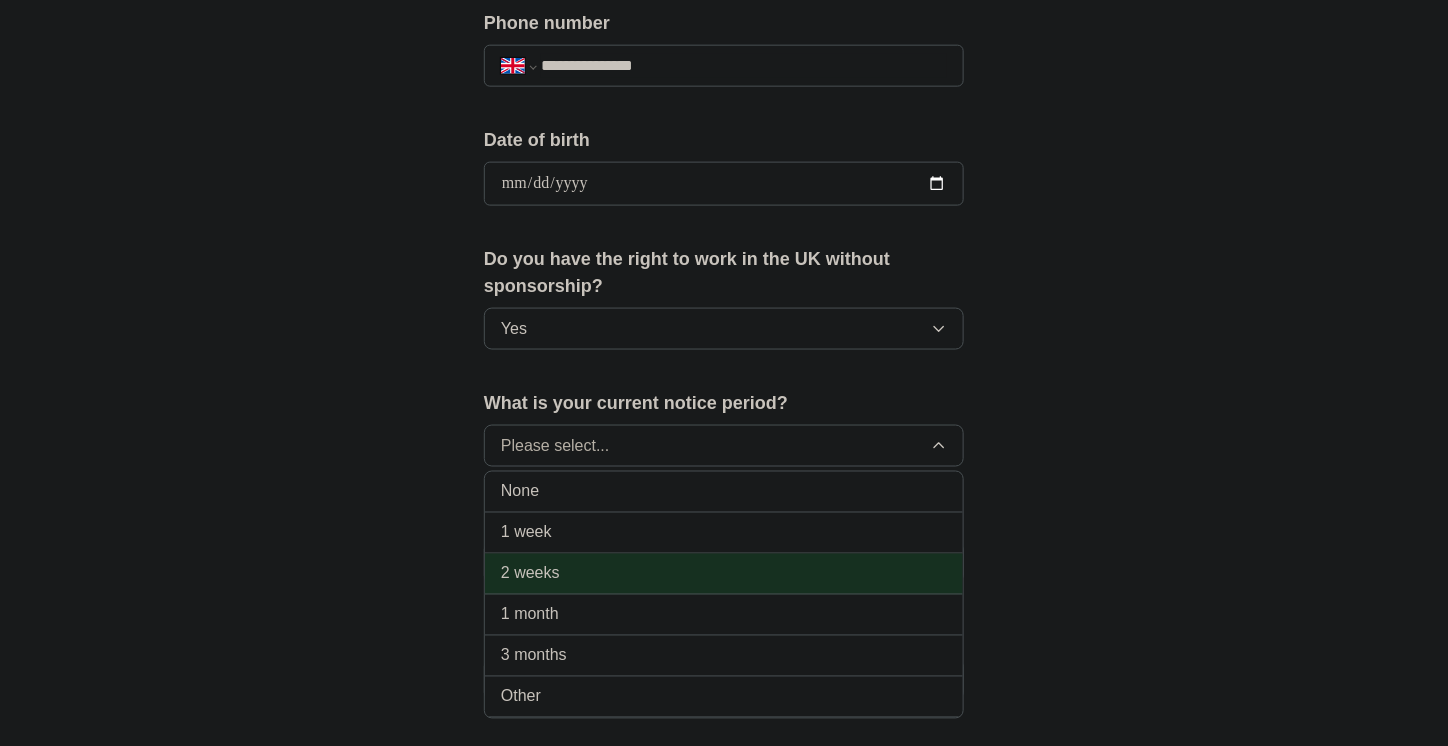 click on "2 weeks" at bounding box center (530, 574) 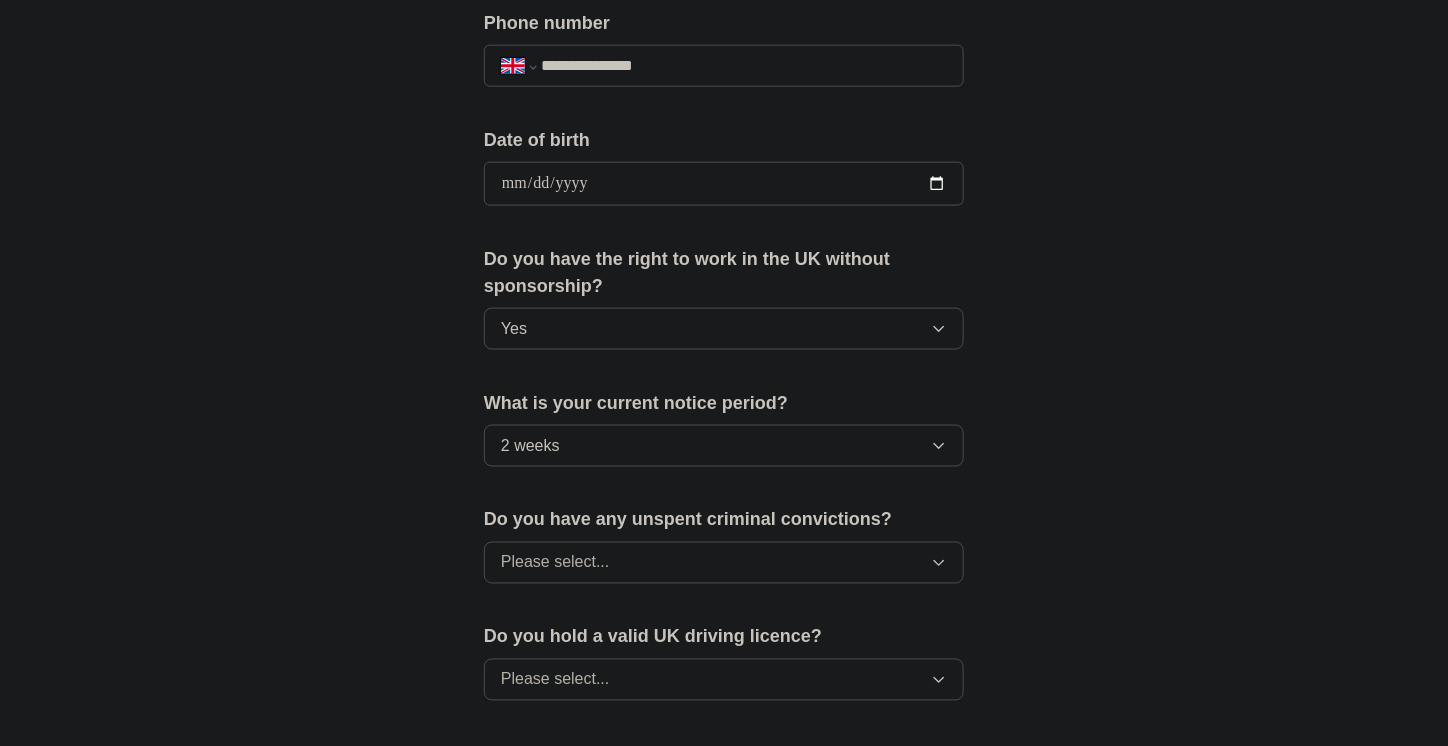 click on "**********" at bounding box center (724, 158) 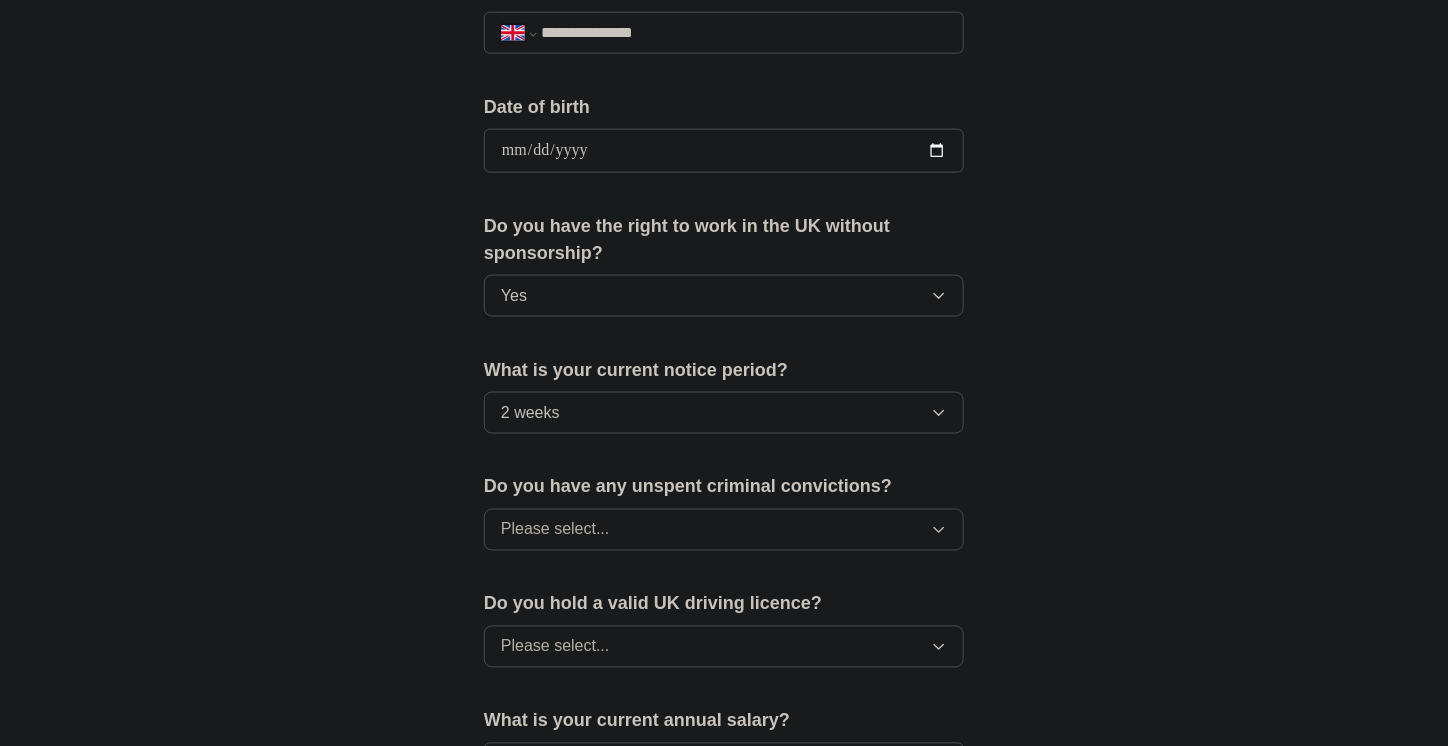 scroll, scrollTop: 1000, scrollLeft: 0, axis: vertical 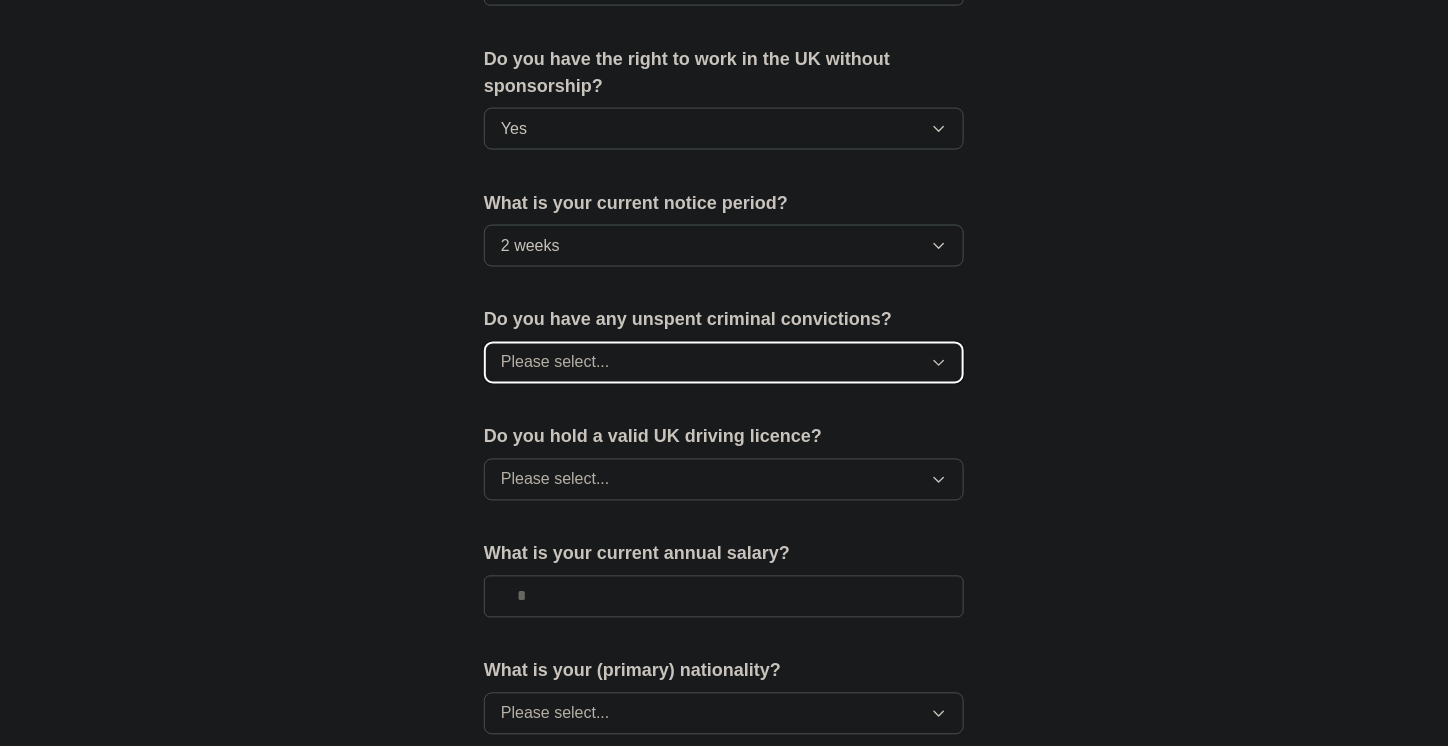 click on "Please select..." at bounding box center [724, 363] 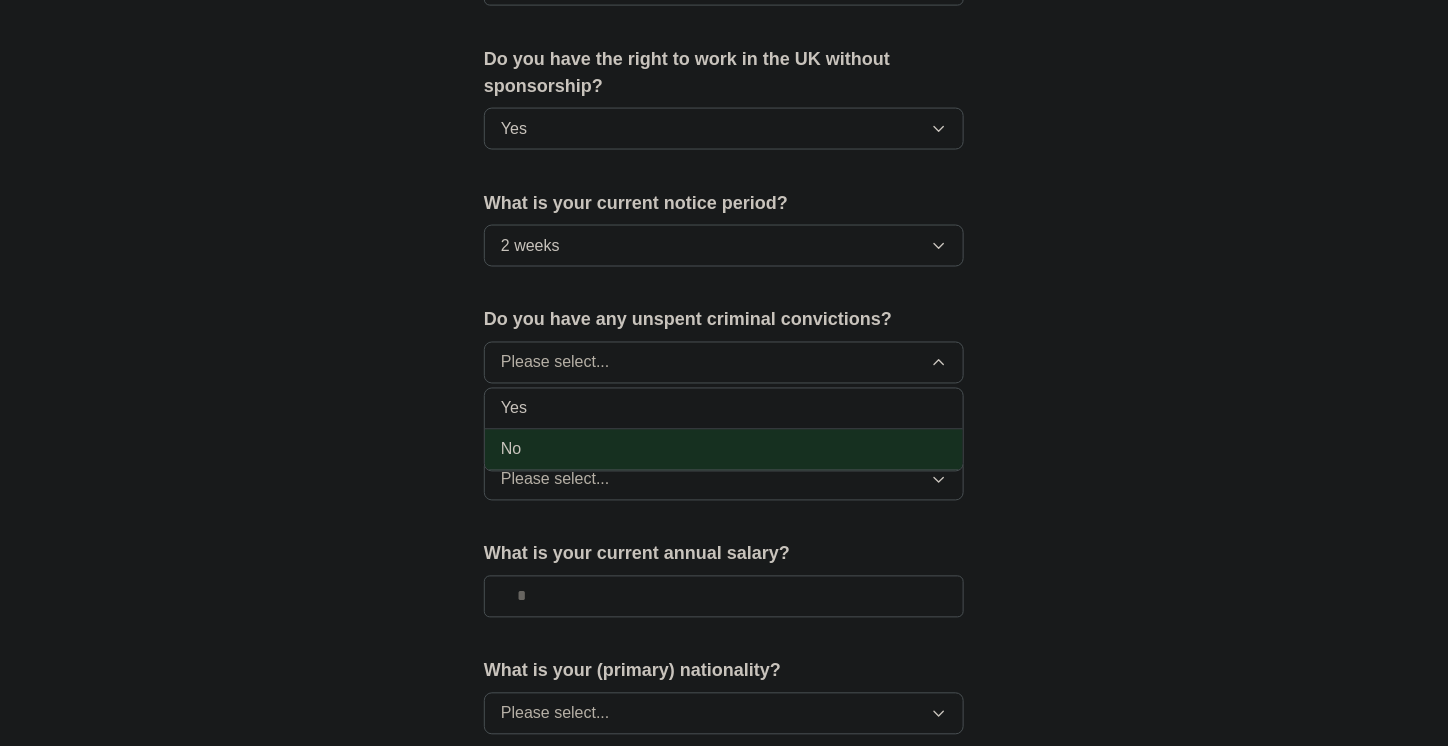 click on "No" at bounding box center (724, 450) 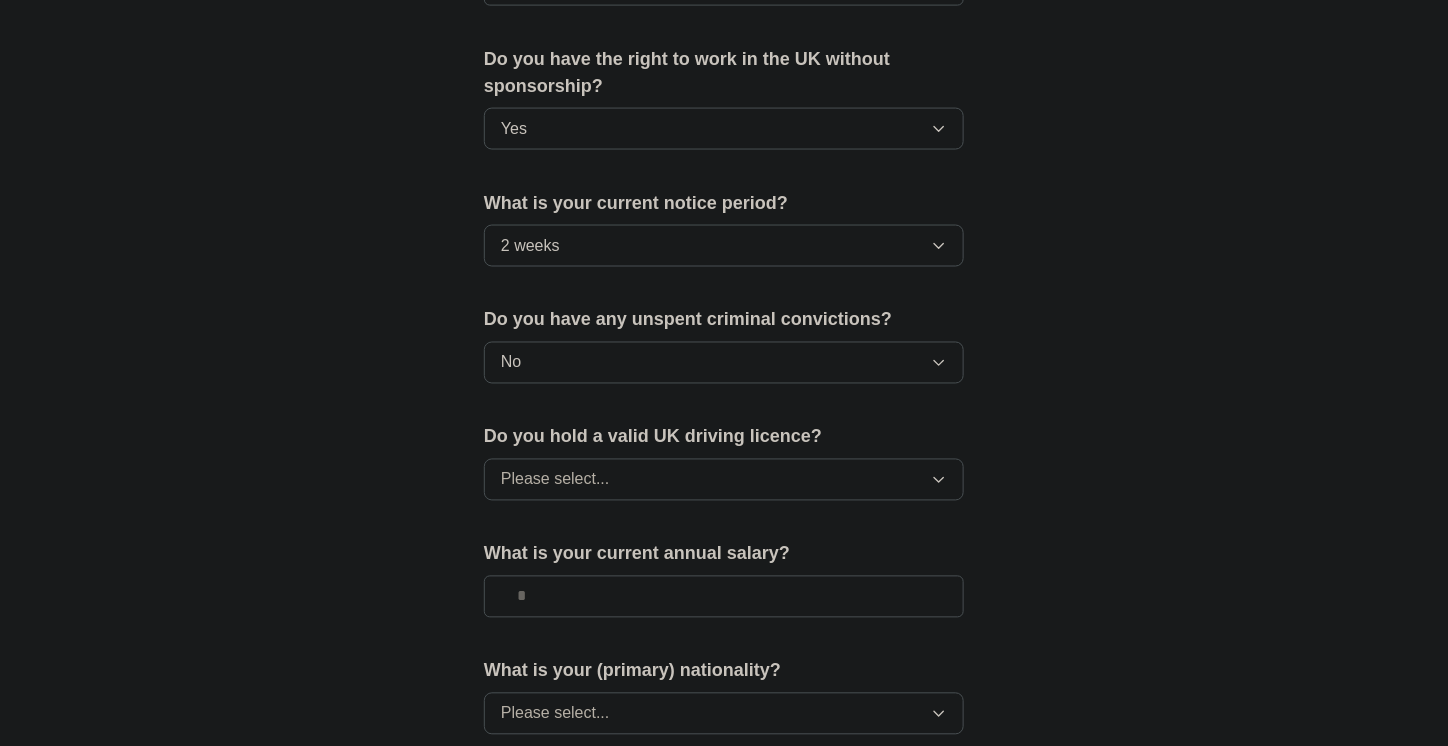 click on "**********" at bounding box center (724, -42) 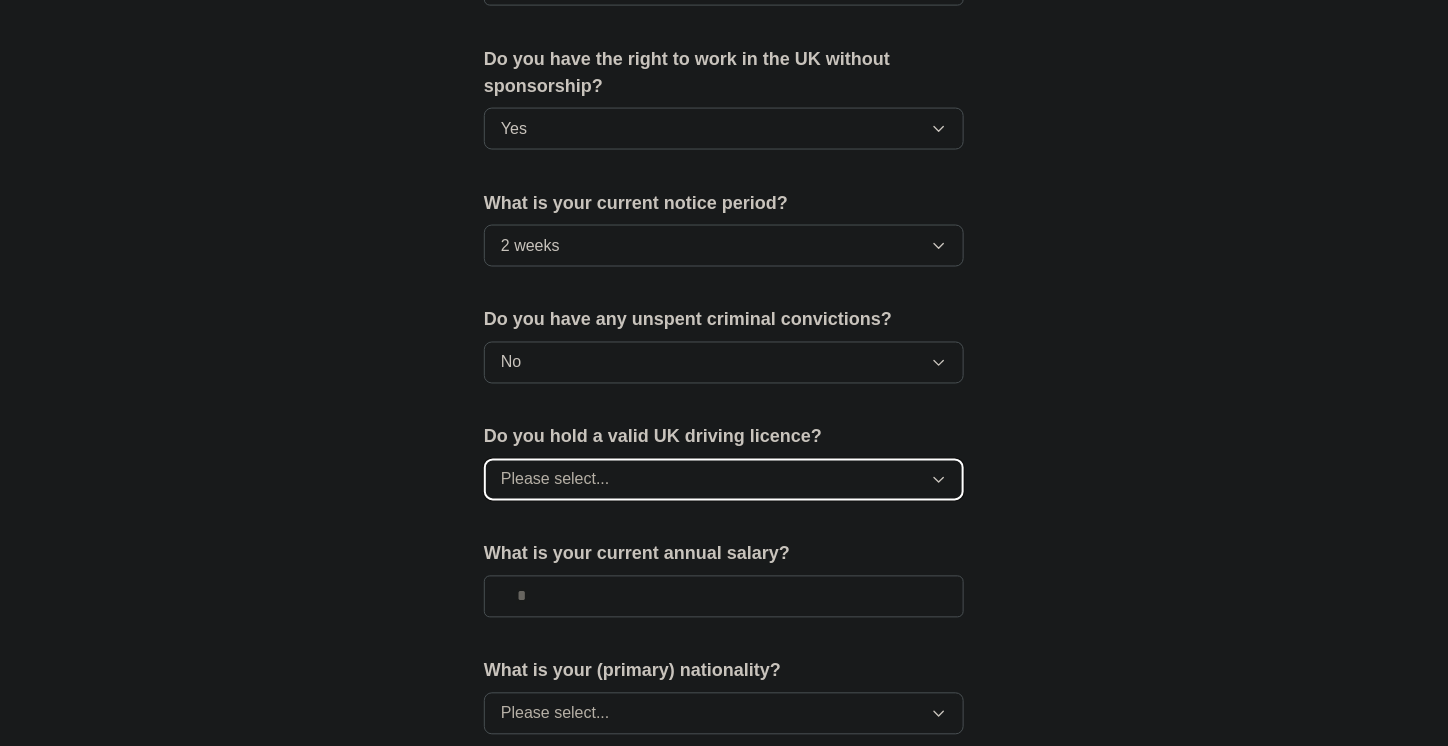click on "Please select..." at bounding box center (724, 480) 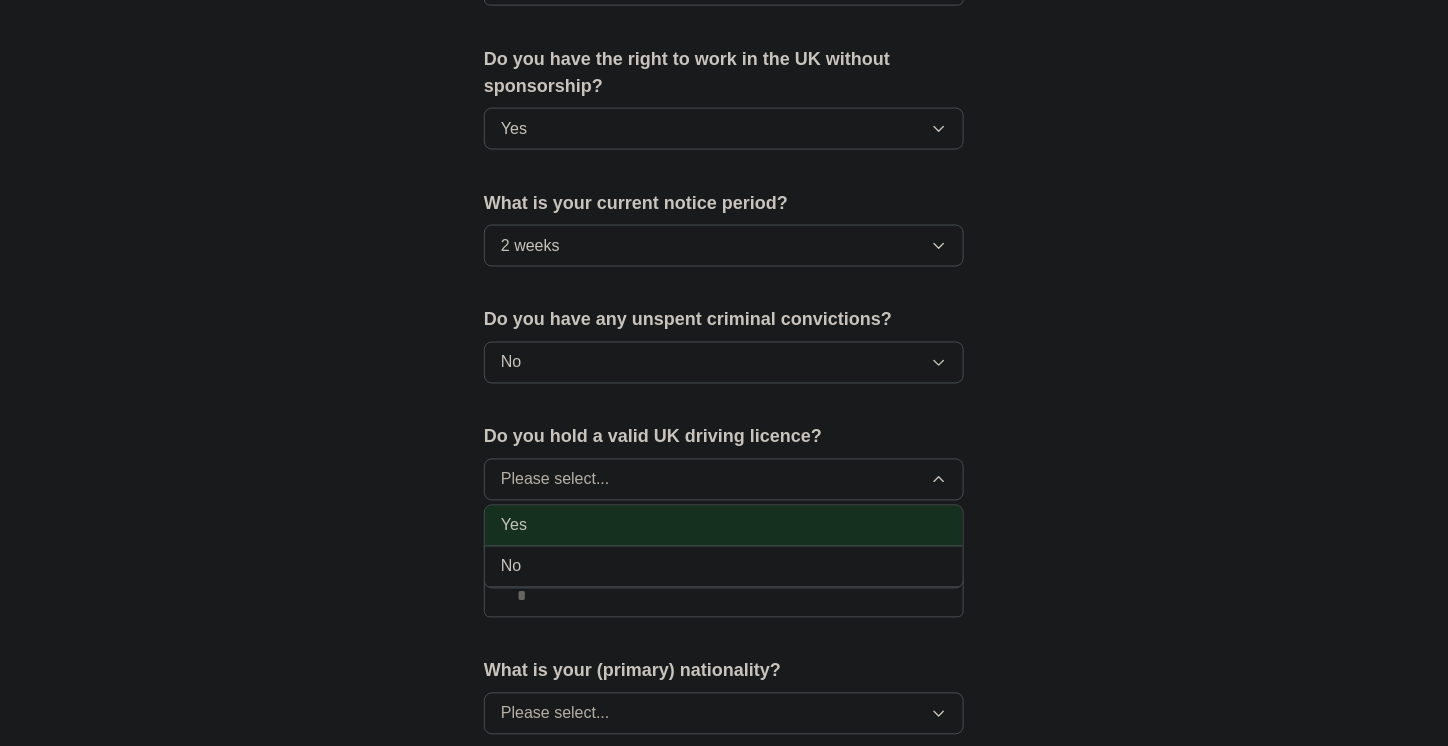 click on "Yes" at bounding box center (514, 526) 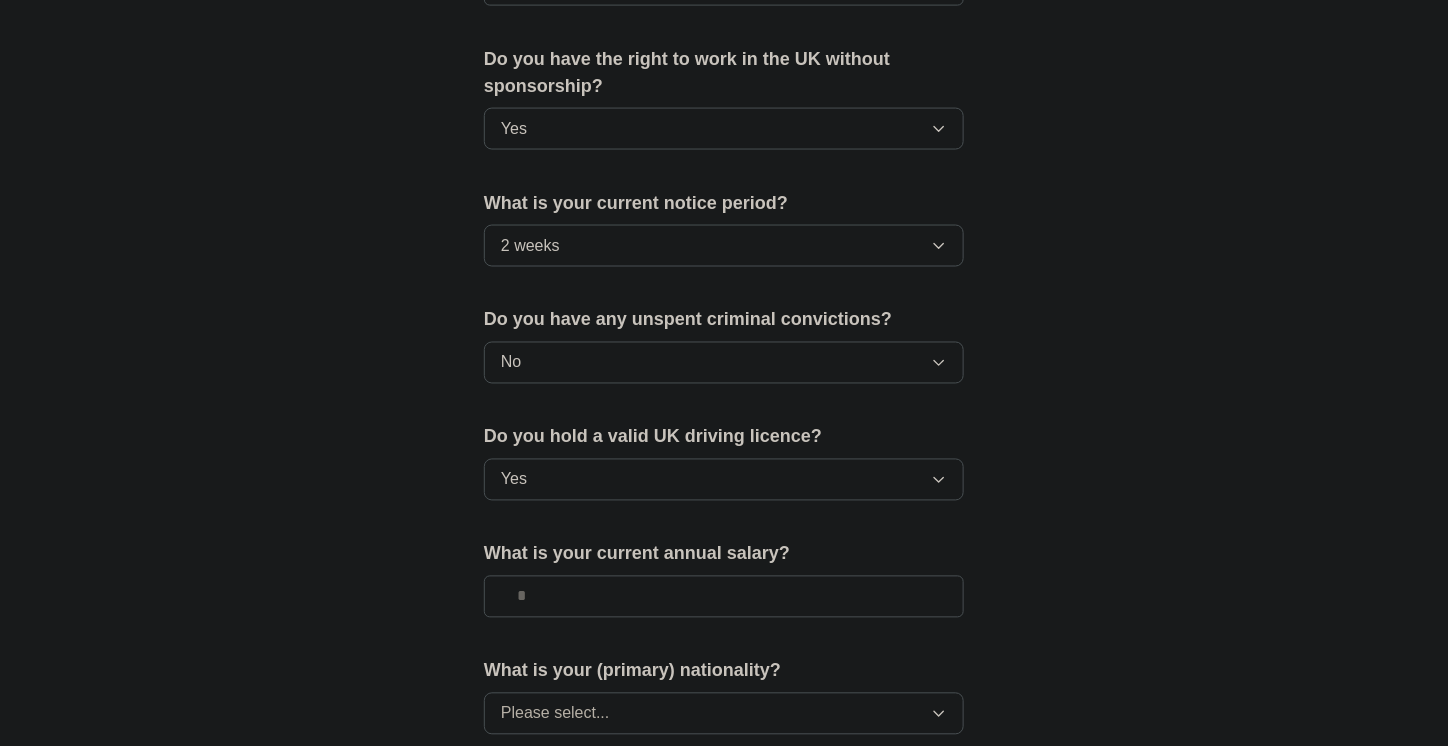 click on "**********" at bounding box center [724, -42] 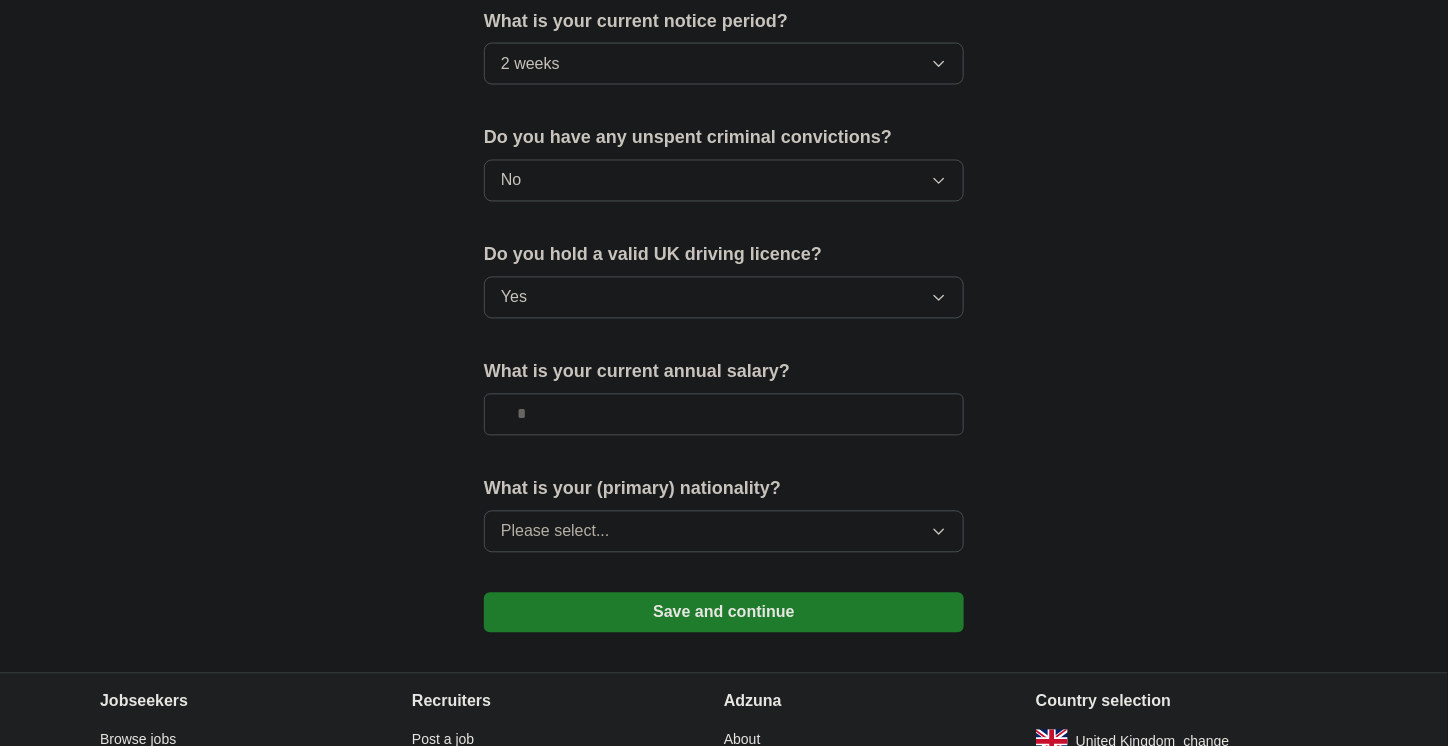 scroll, scrollTop: 1200, scrollLeft: 0, axis: vertical 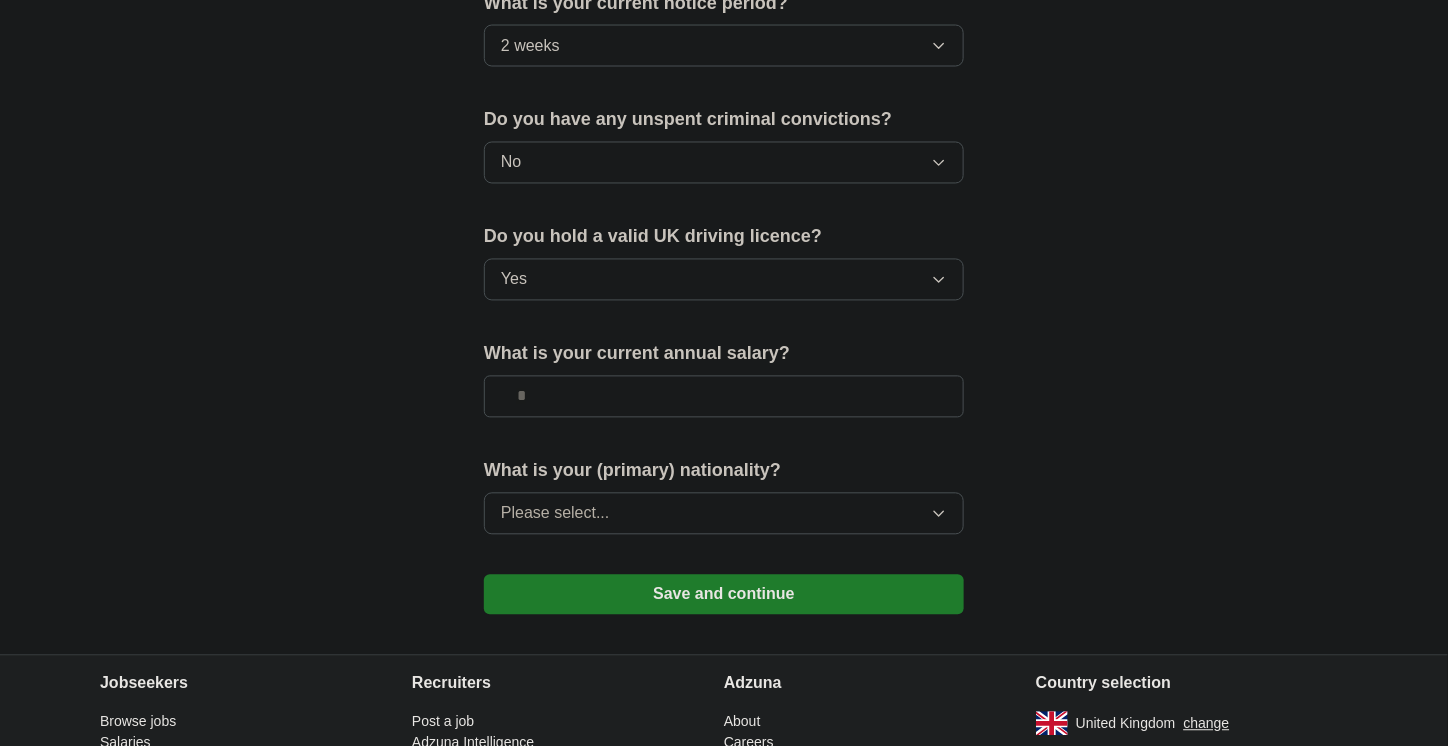 click at bounding box center [724, 397] 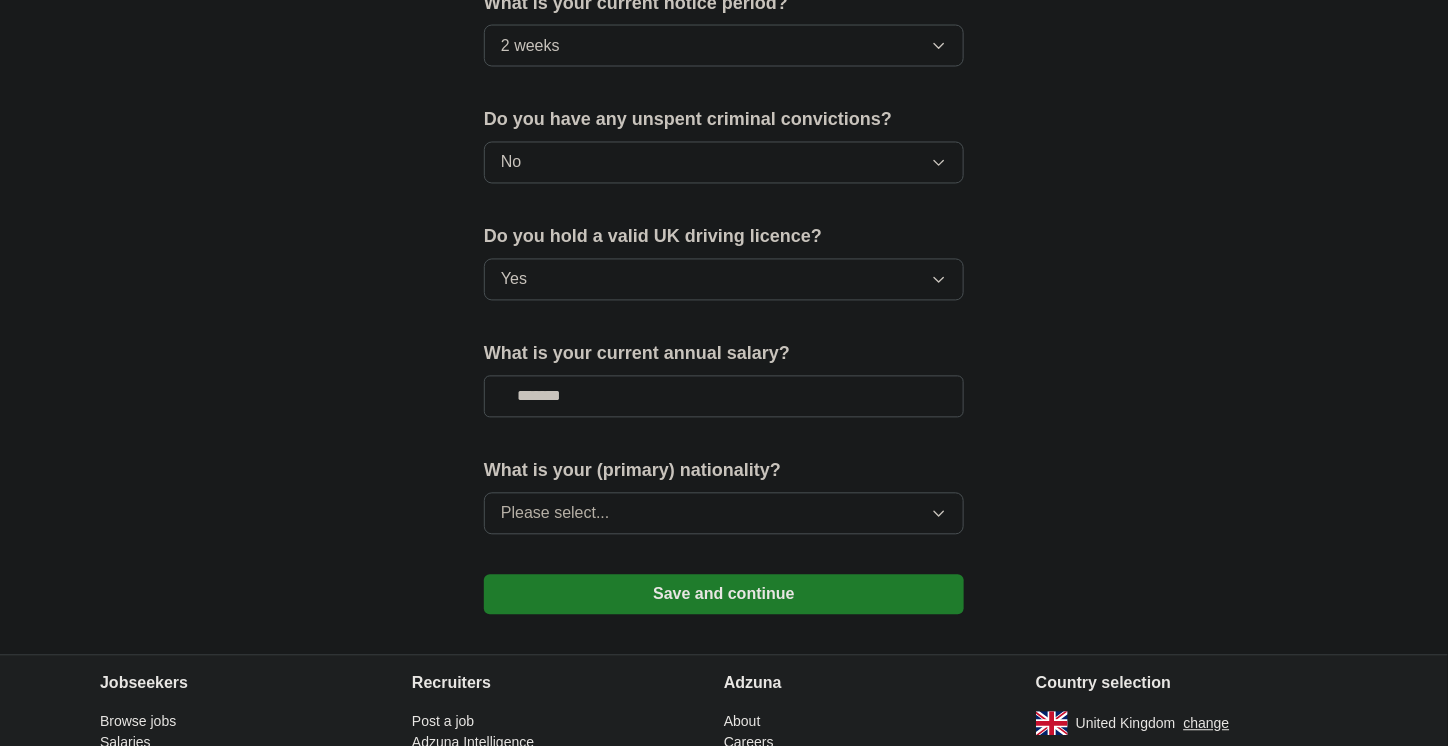 type on "*******" 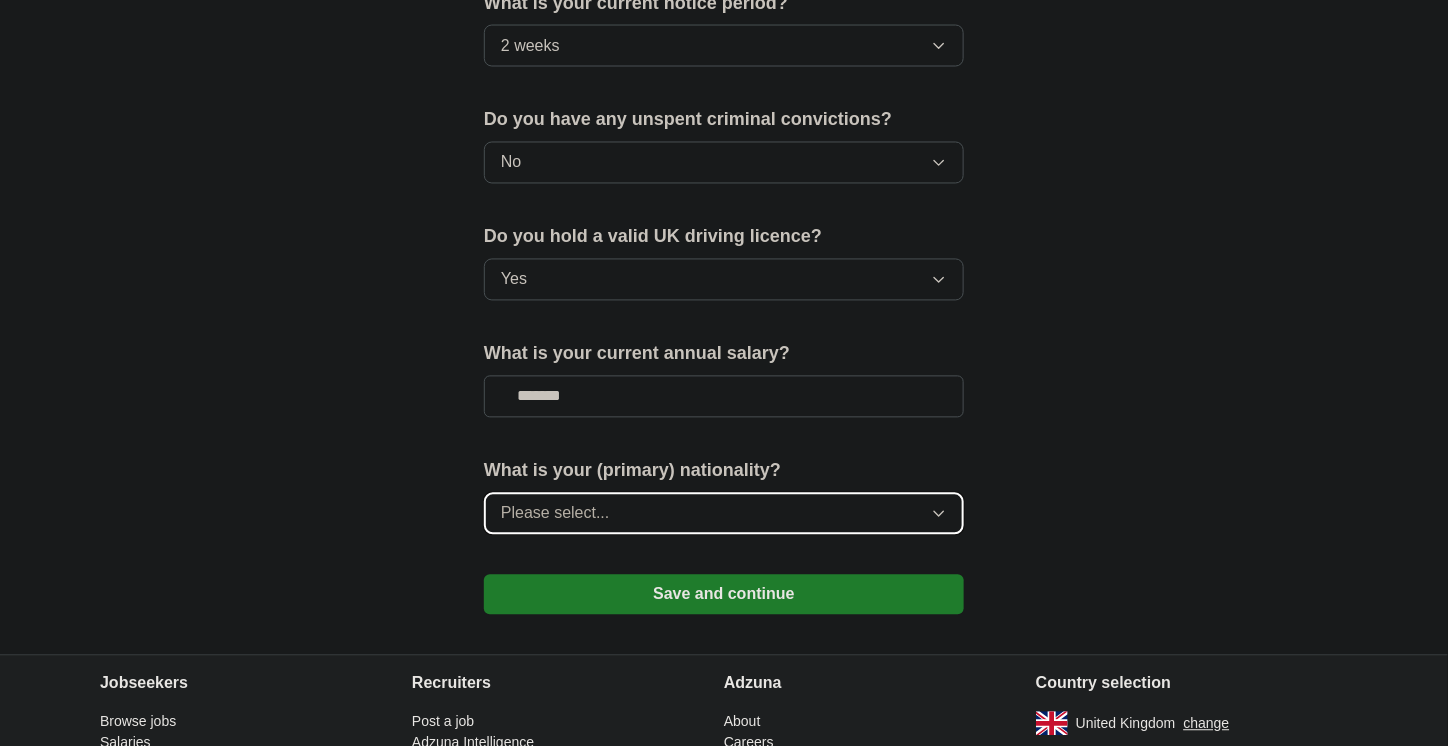 click on "Please select..." at bounding box center [724, 514] 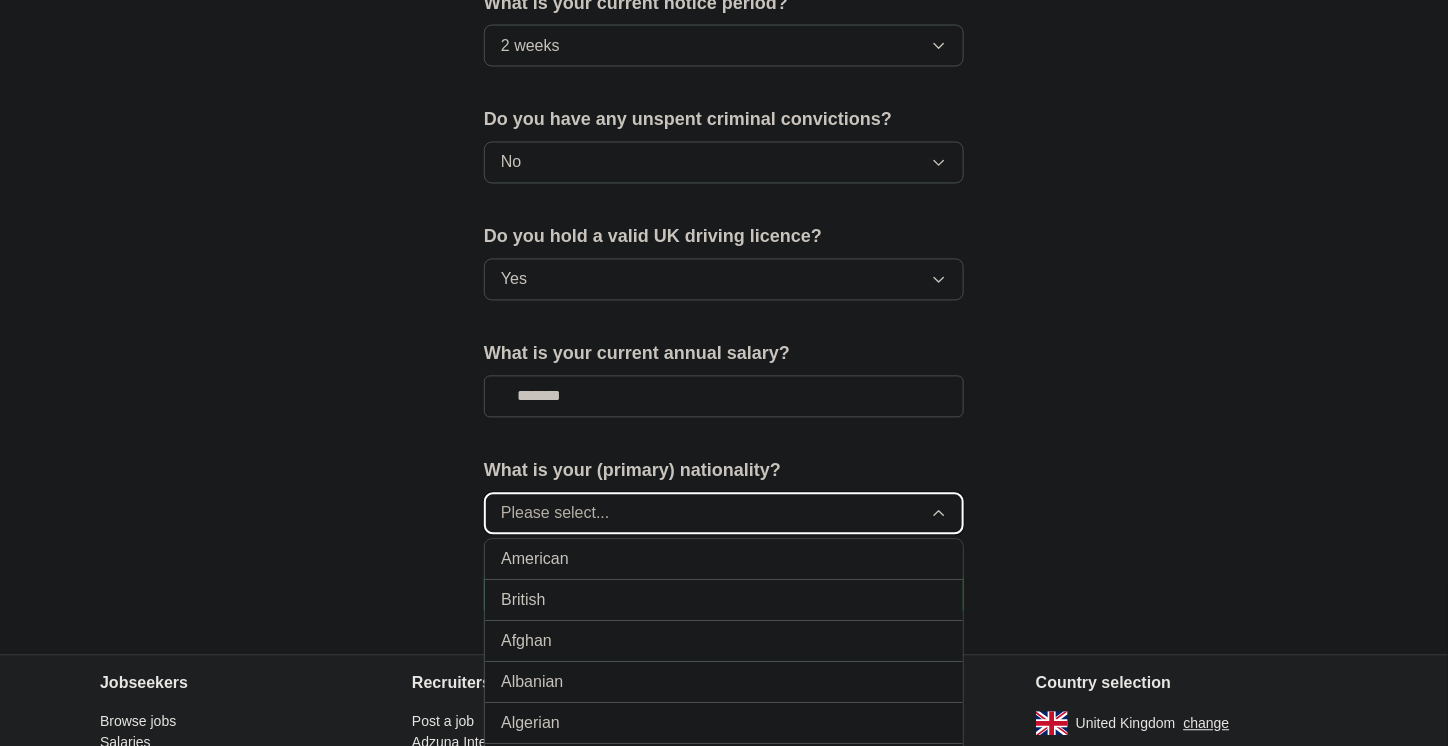 type 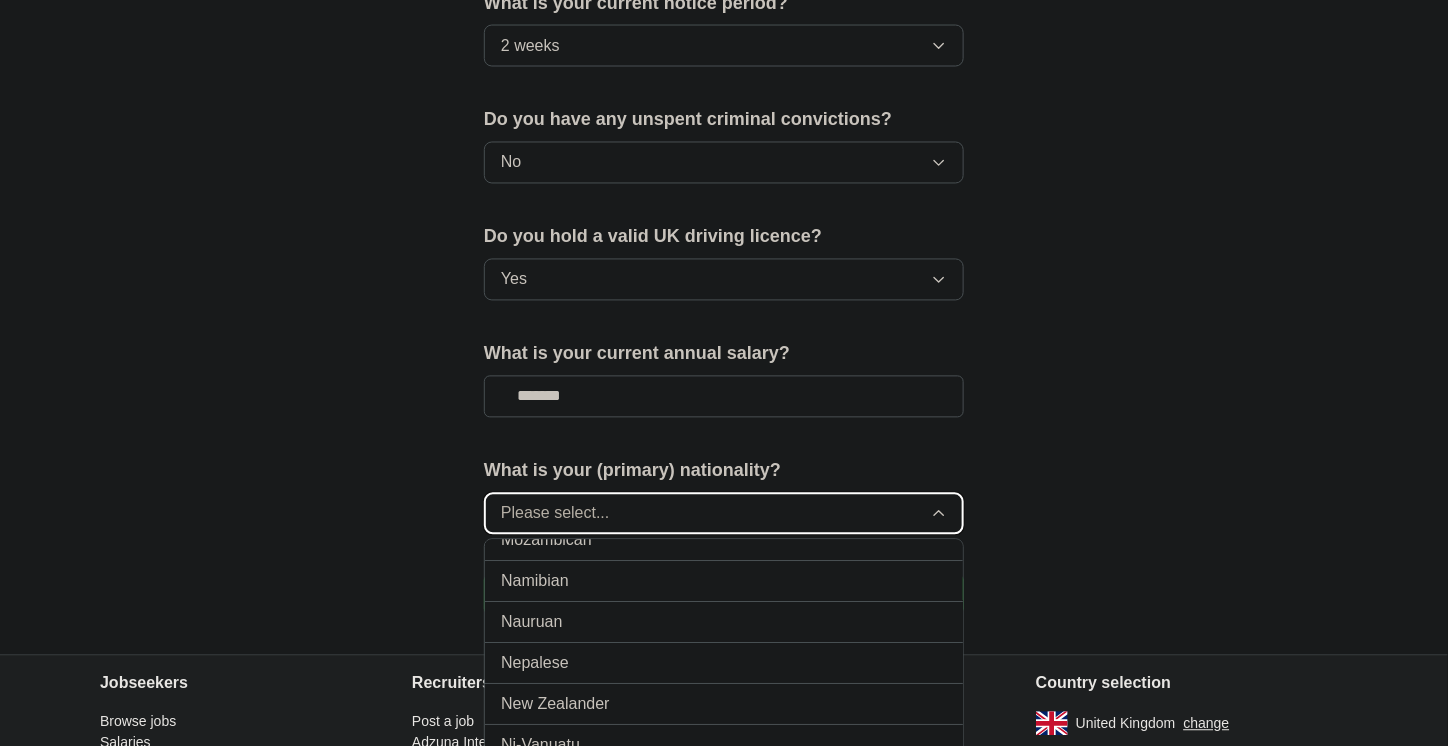 scroll, scrollTop: 4959, scrollLeft: 0, axis: vertical 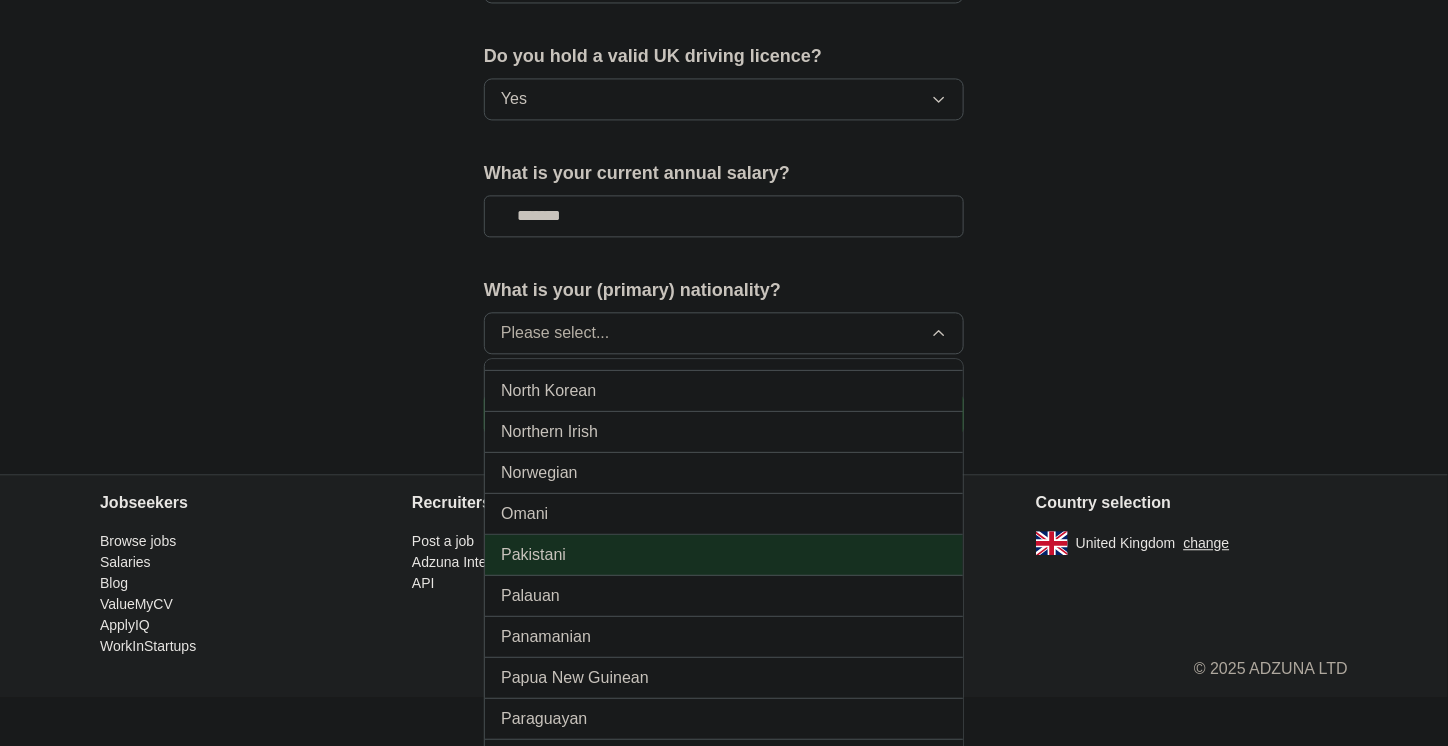 click on "Pakistani" at bounding box center (533, 555) 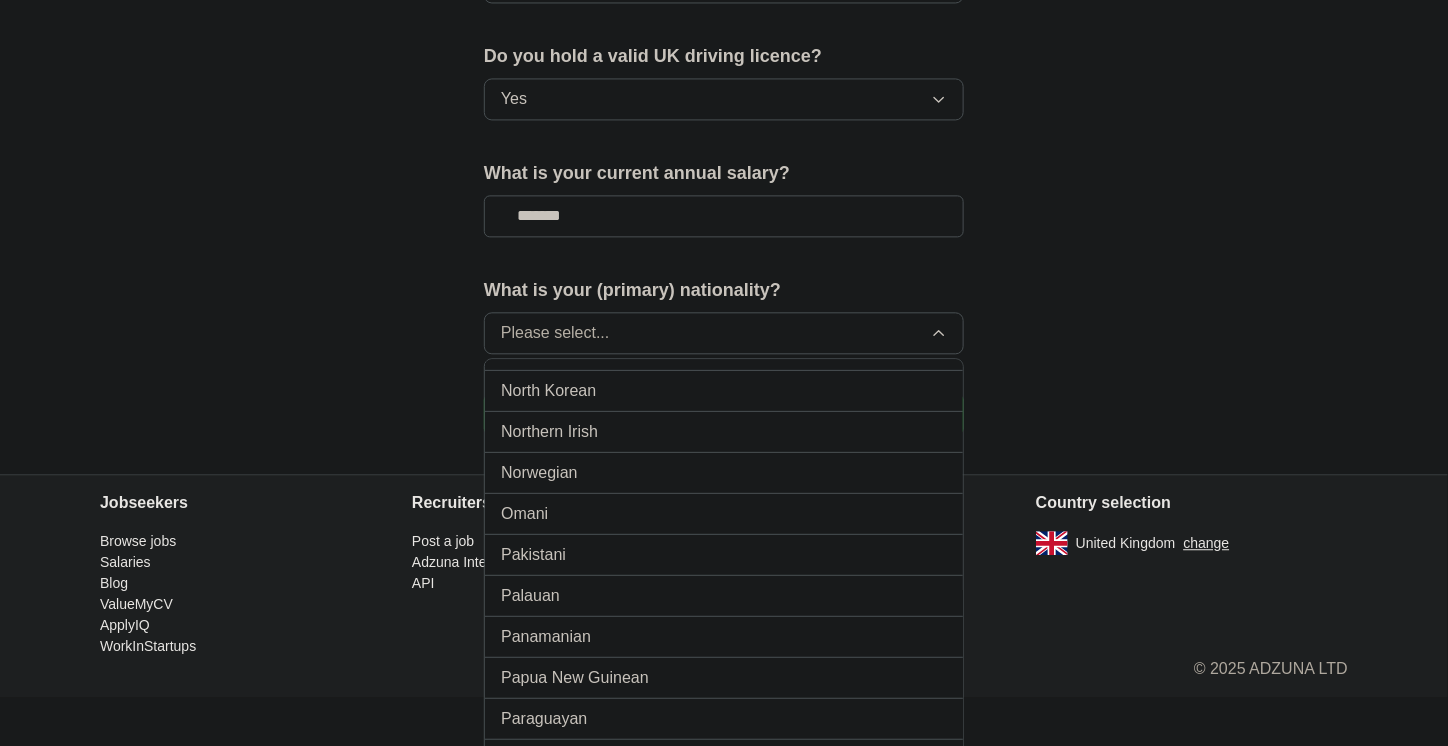 scroll, scrollTop: 1320, scrollLeft: 0, axis: vertical 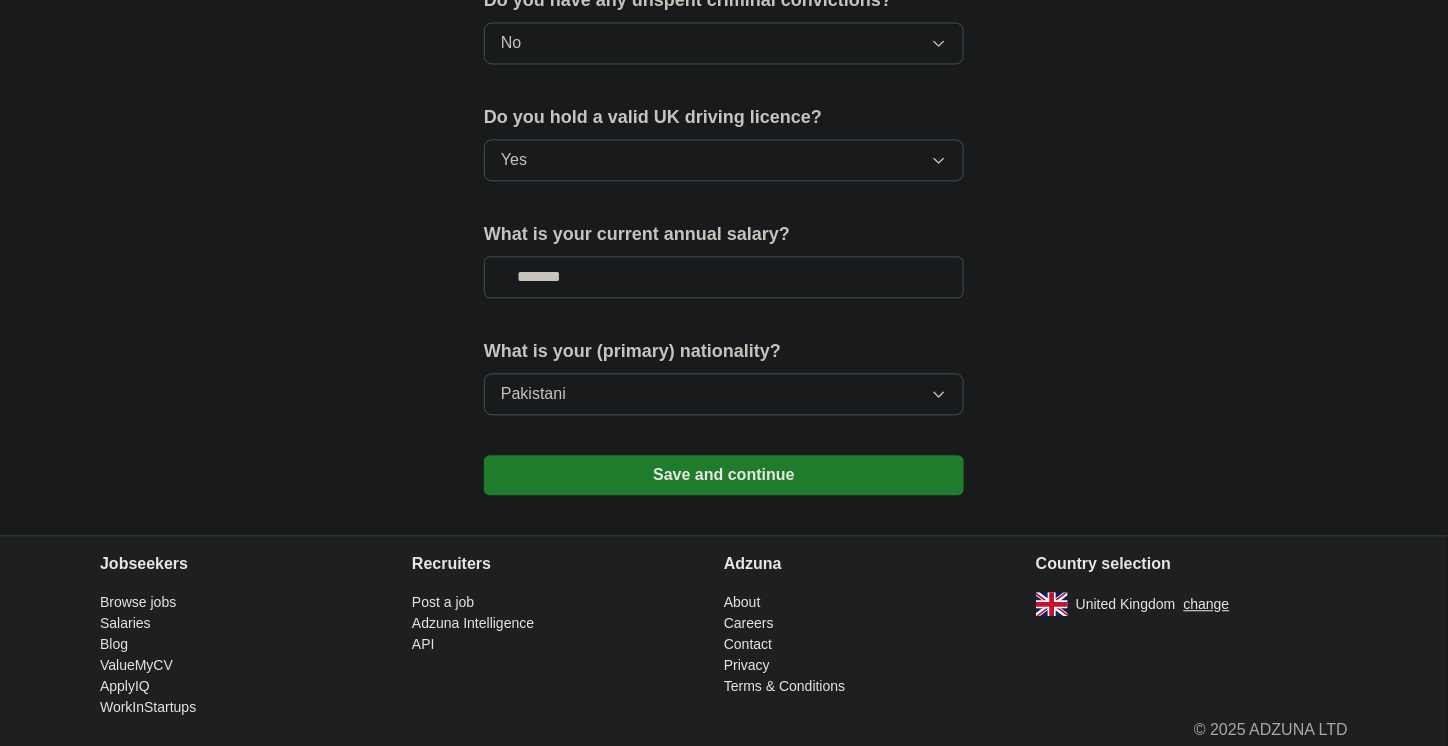 click on "**********" at bounding box center [724, -362] 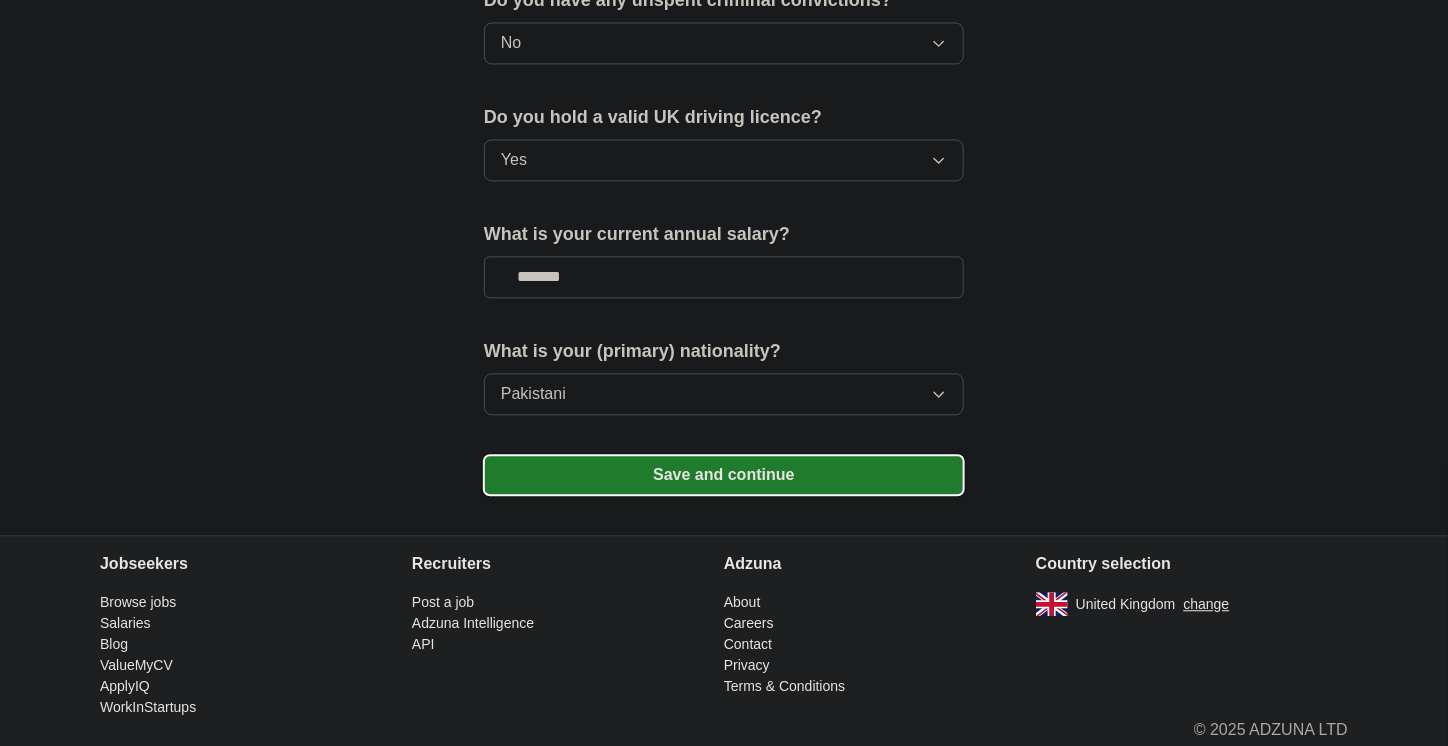 click on "Save and continue" at bounding box center (724, 475) 